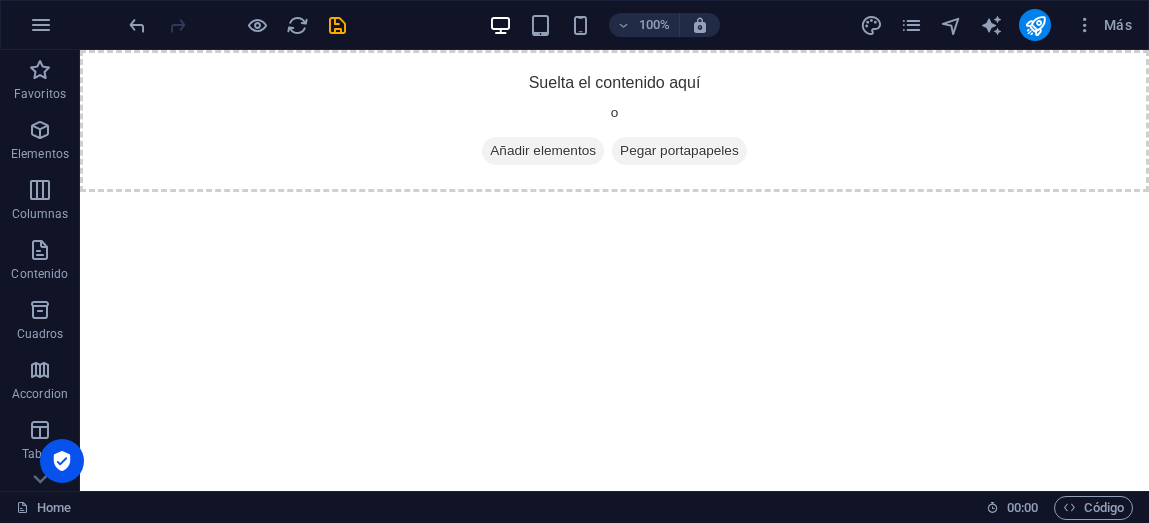 scroll, scrollTop: 0, scrollLeft: 0, axis: both 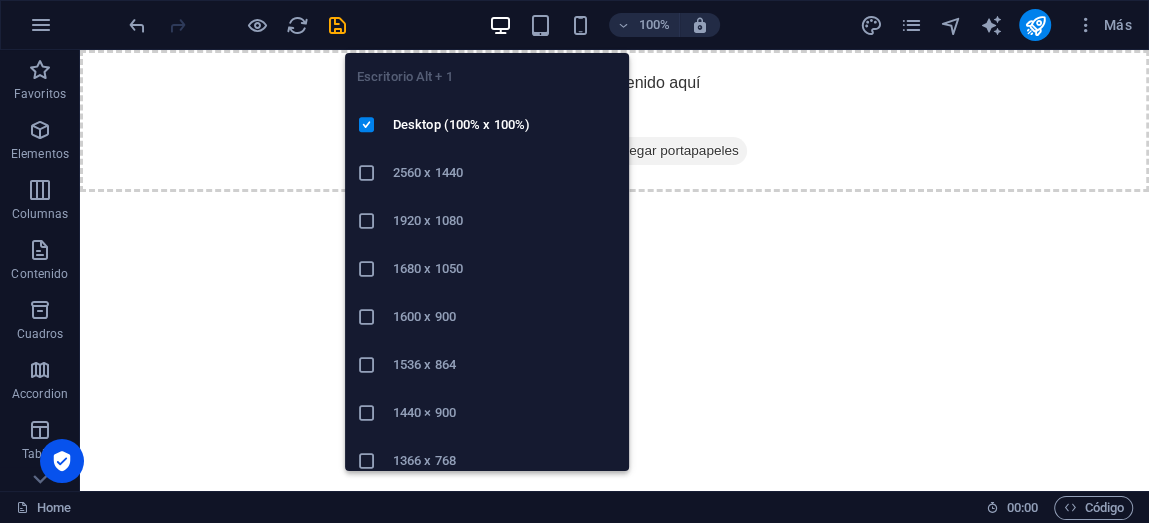 click on "1920 x 1080" at bounding box center [505, 221] 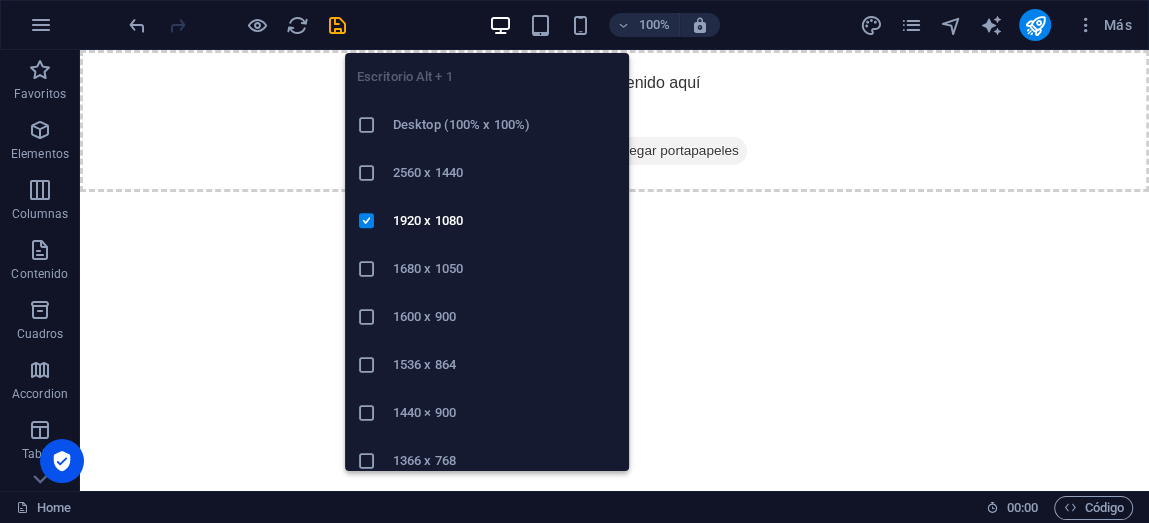 click at bounding box center (500, 25) 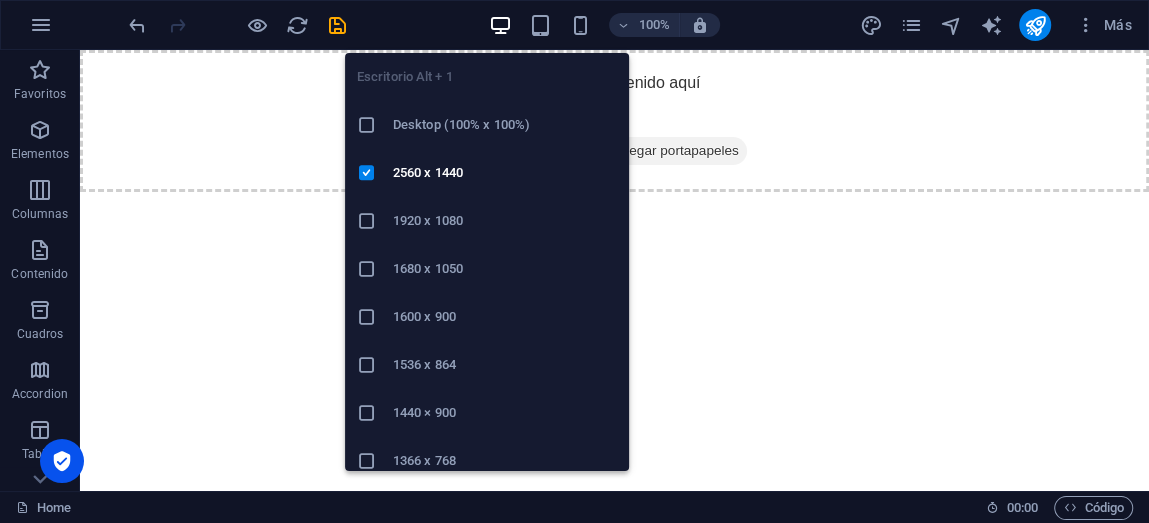 click at bounding box center (500, 25) 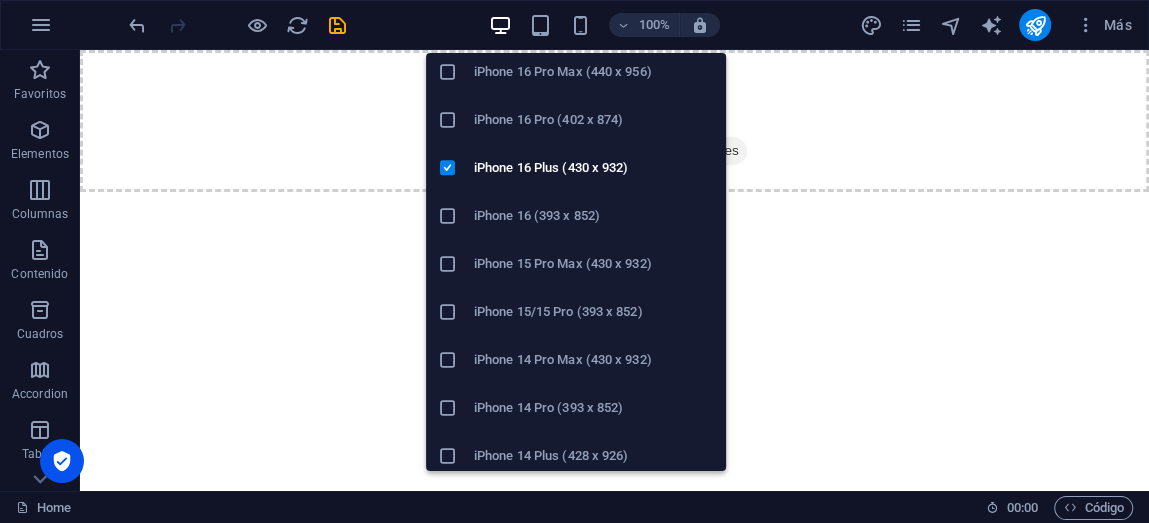 scroll, scrollTop: 166, scrollLeft: 0, axis: vertical 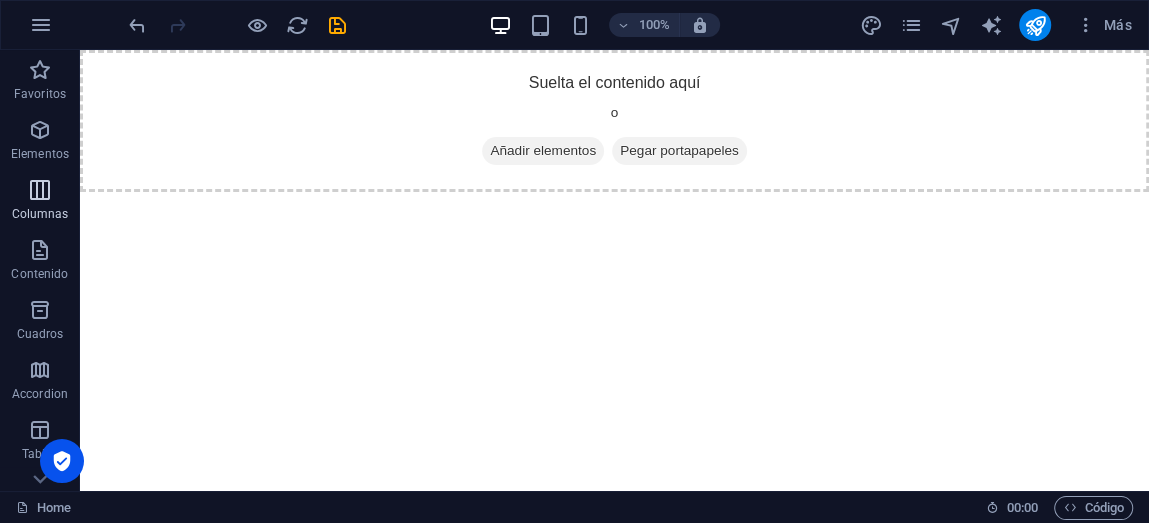 click at bounding box center [40, 190] 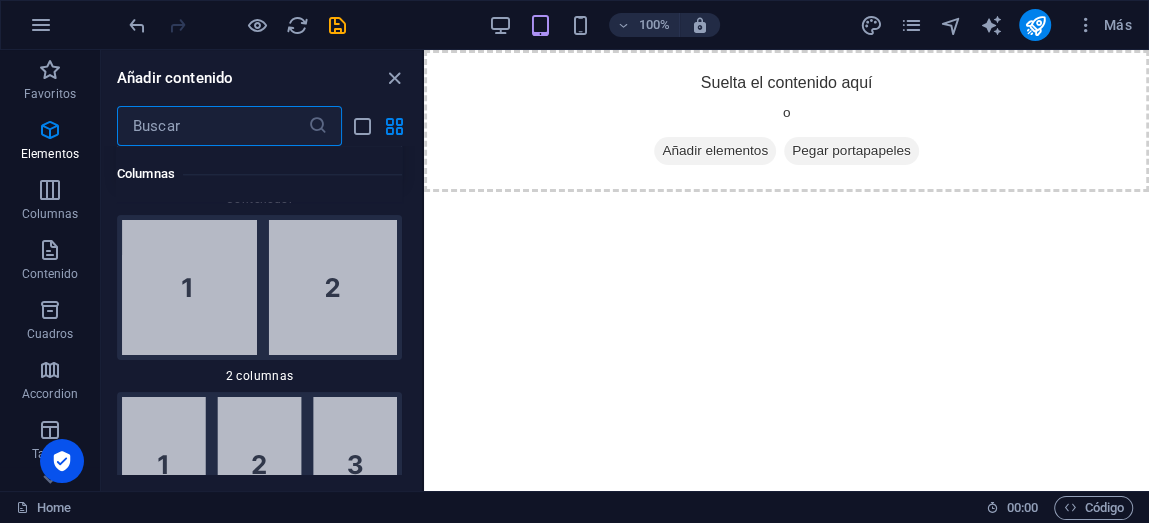 scroll, scrollTop: 1362, scrollLeft: 0, axis: vertical 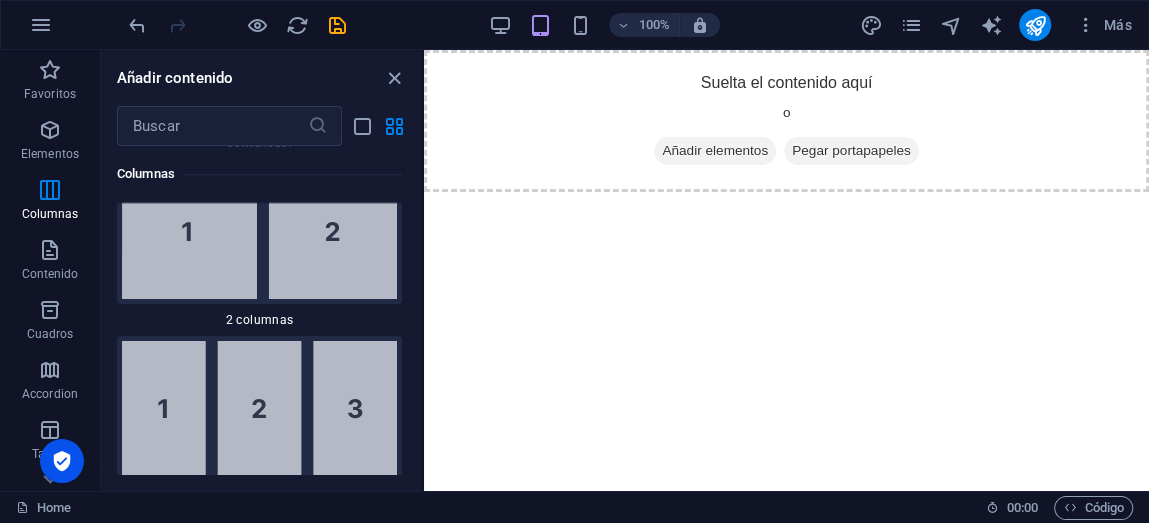 click at bounding box center [259, 61] 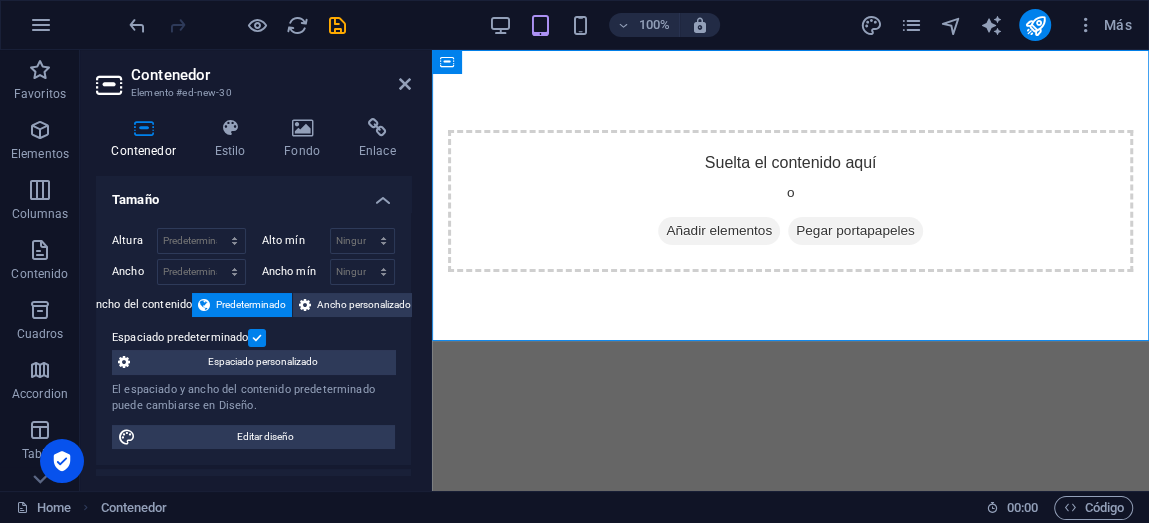 click on "Espaciado predeterminado" at bounding box center (180, 338) 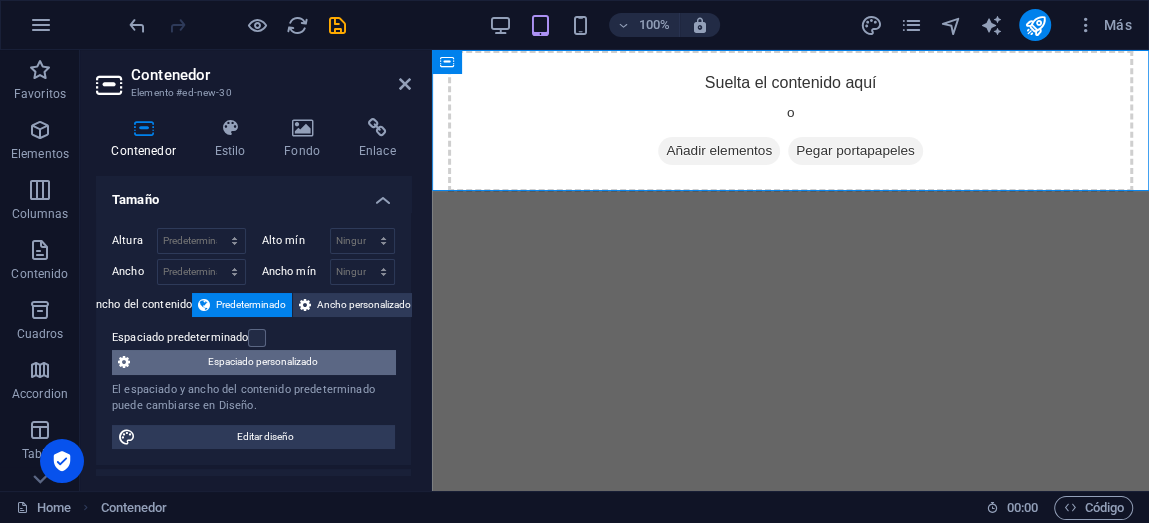 click on "Espaciado personalizado" at bounding box center [262, 362] 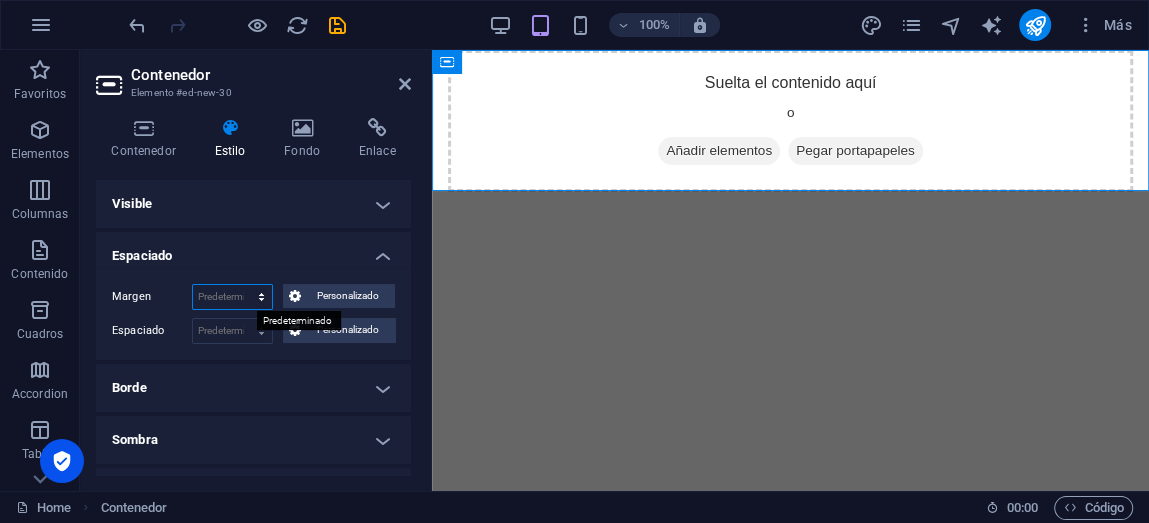 click on "Predeterminado automático px % rem vw vh Personalizado" at bounding box center (232, 297) 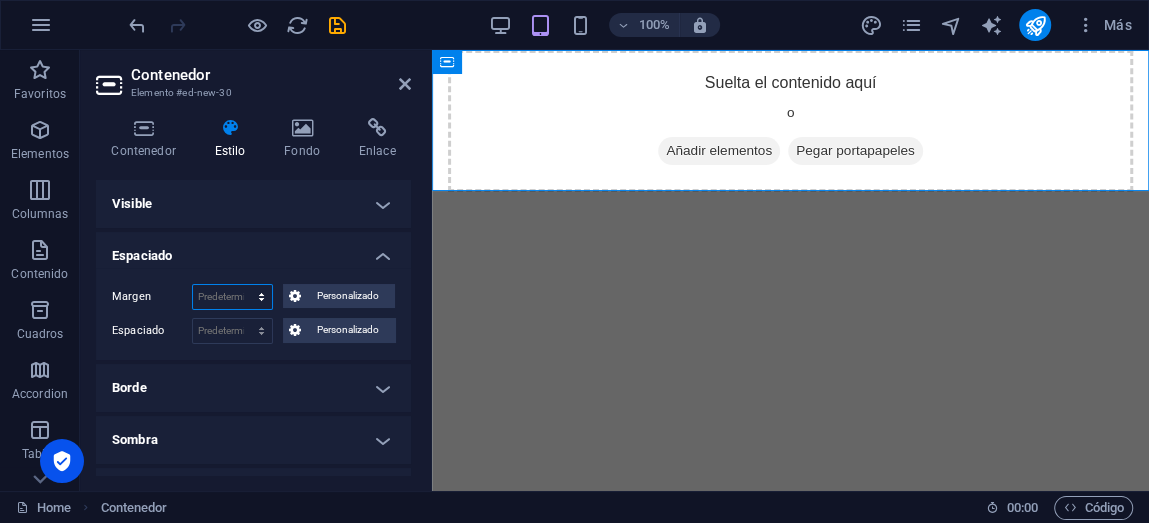 select on "px" 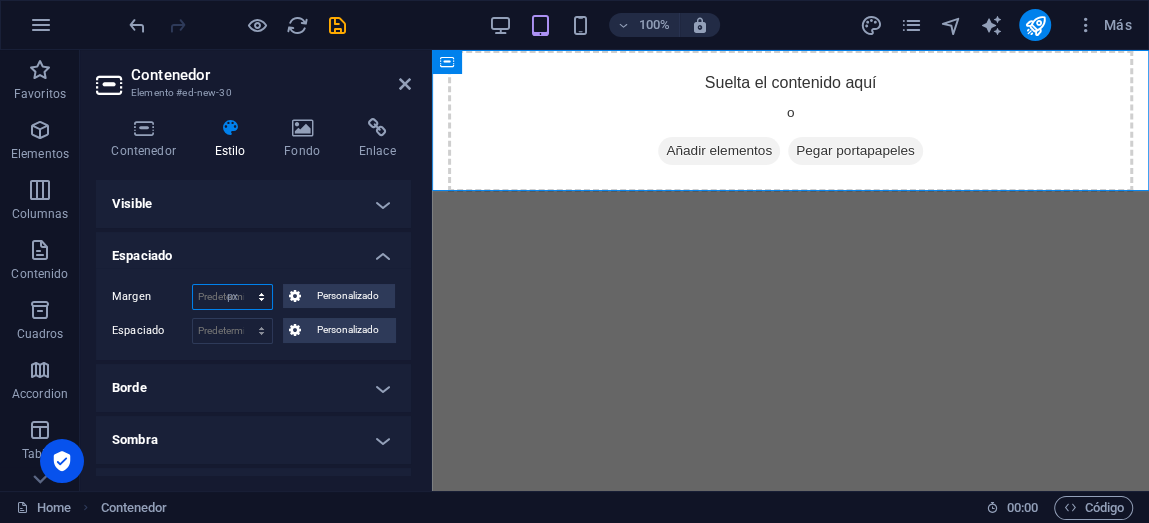 click on "Predeterminado automático px % rem vw vh Personalizado" at bounding box center (232, 297) 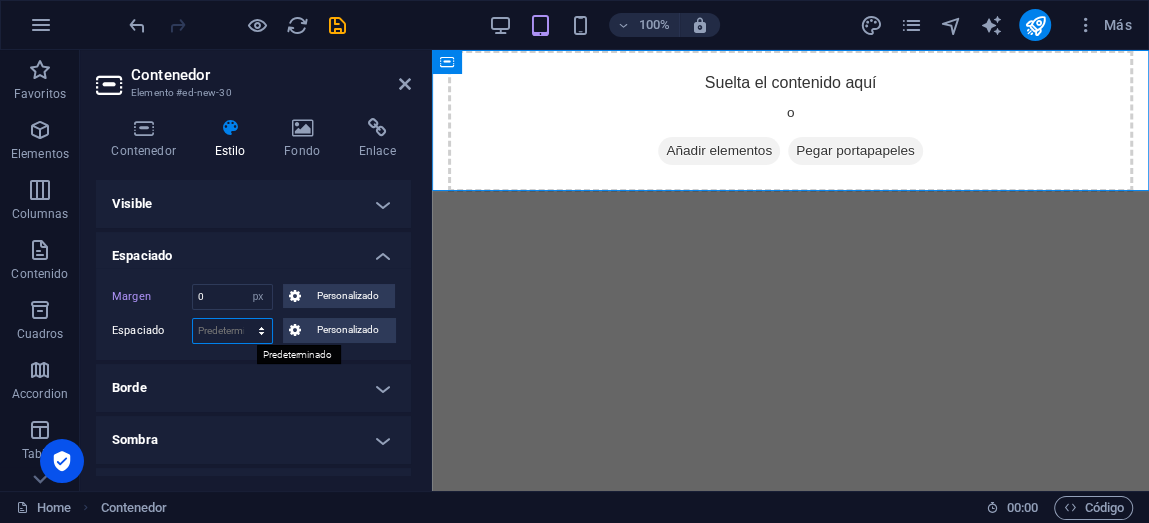 click on "Predeterminado px rem % vh vw Personalizado" at bounding box center (232, 331) 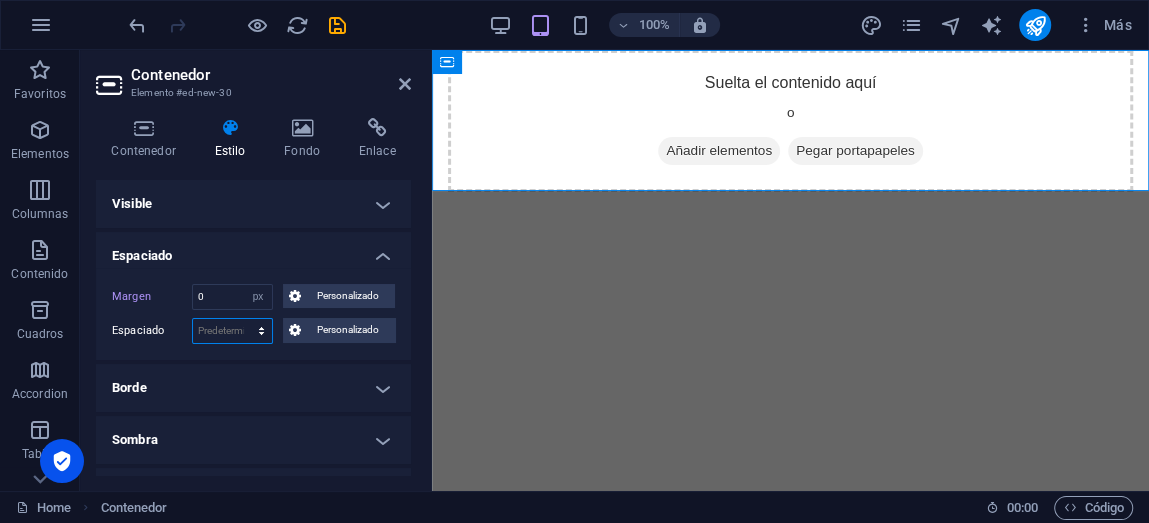 select on "px" 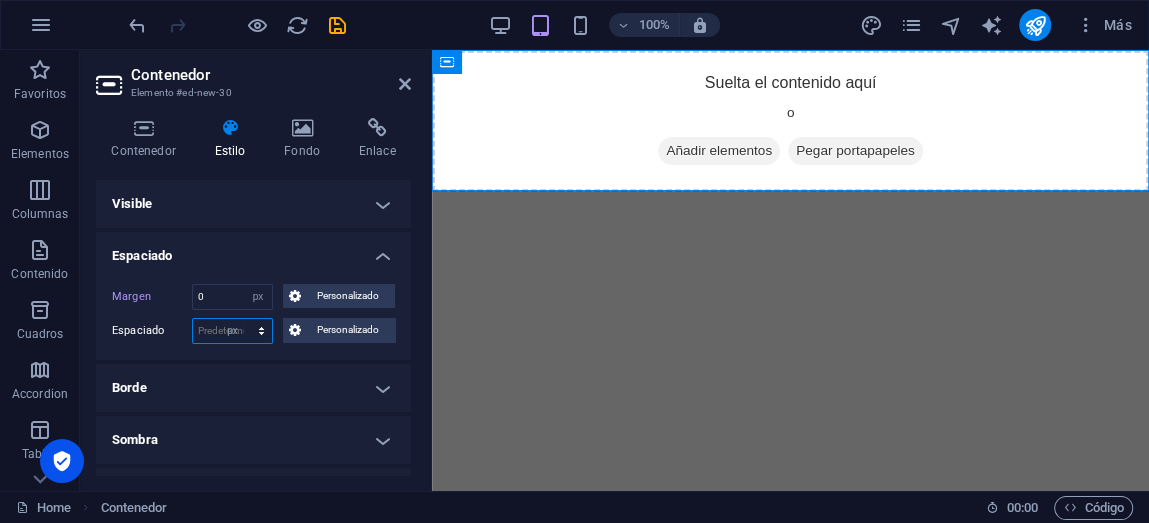 click on "Predeterminado px rem % vh vw Personalizado" at bounding box center (232, 331) 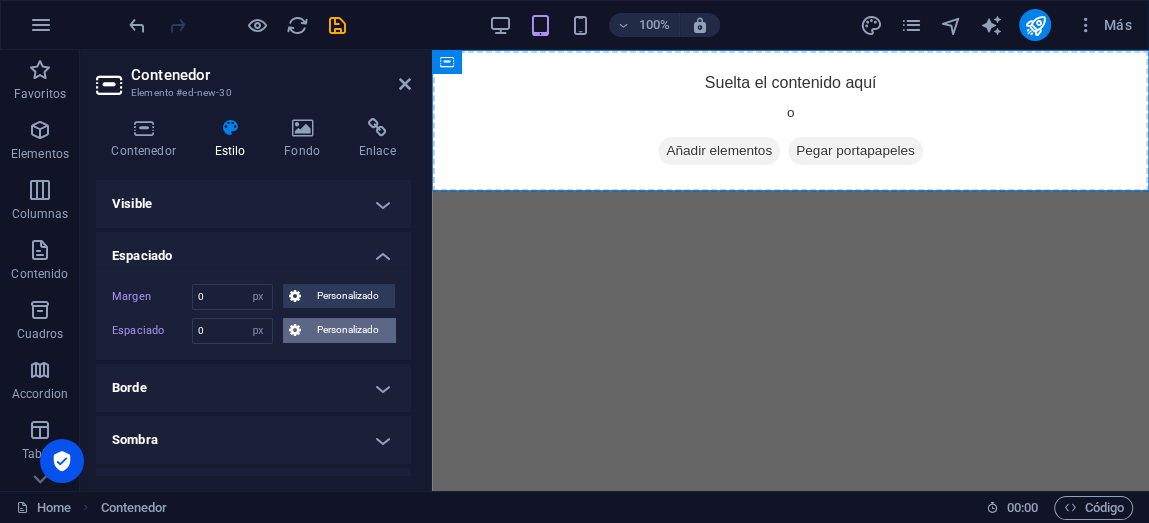 click on "Personalizado" at bounding box center [348, 330] 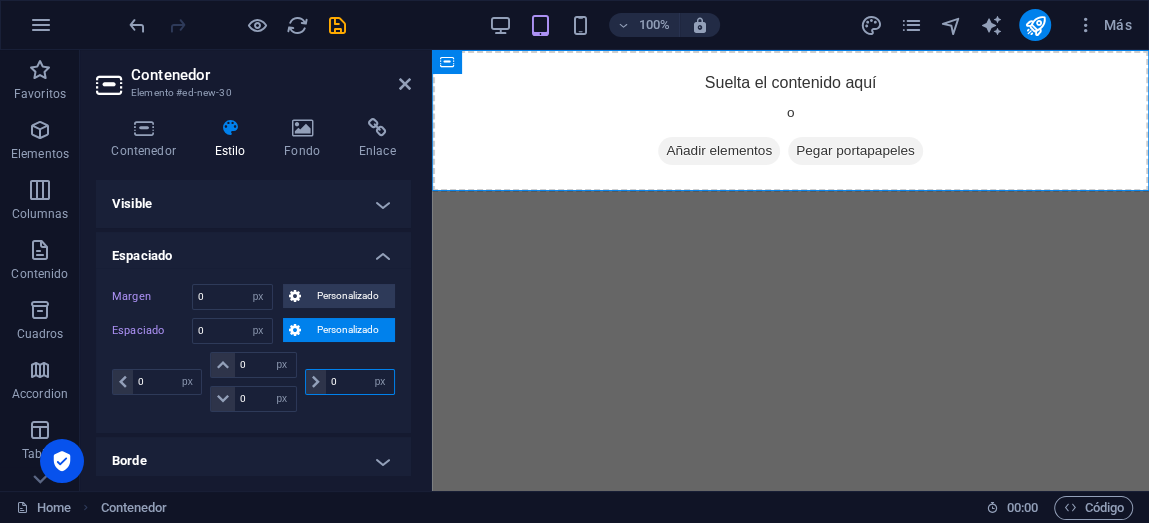 drag, startPoint x: 373, startPoint y: 384, endPoint x: 356, endPoint y: 384, distance: 17 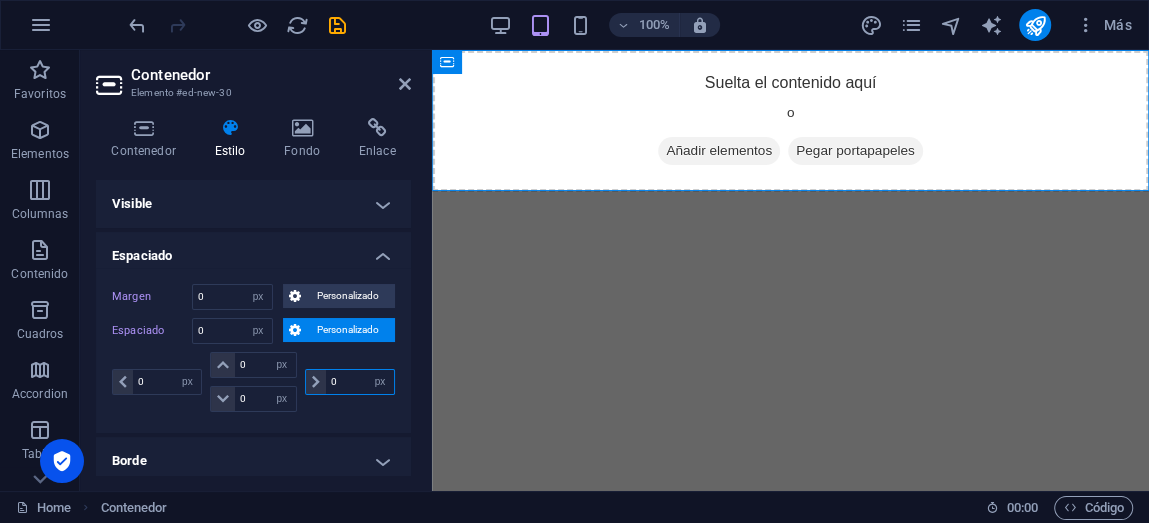 click on "px rem % vh vw" at bounding box center (380, 382) 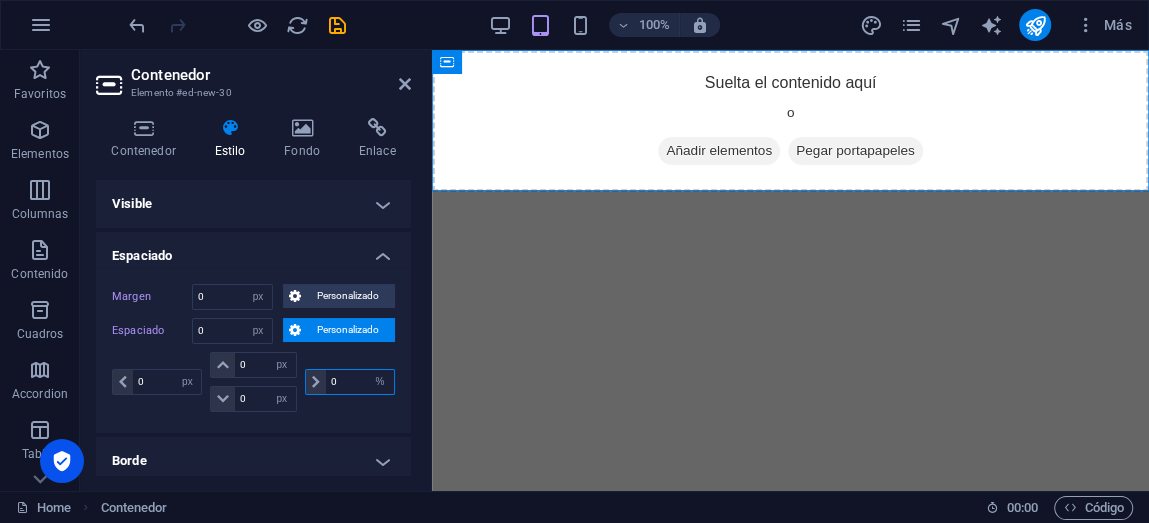 click on "px rem % vh vw" at bounding box center [380, 382] 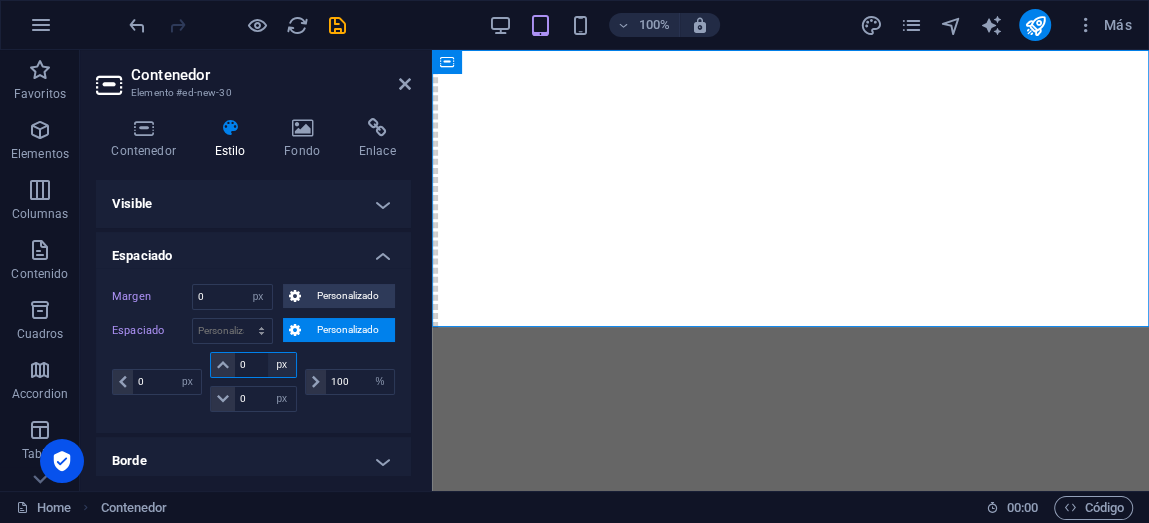 click on "px rem % vh vw" at bounding box center (282, 365) 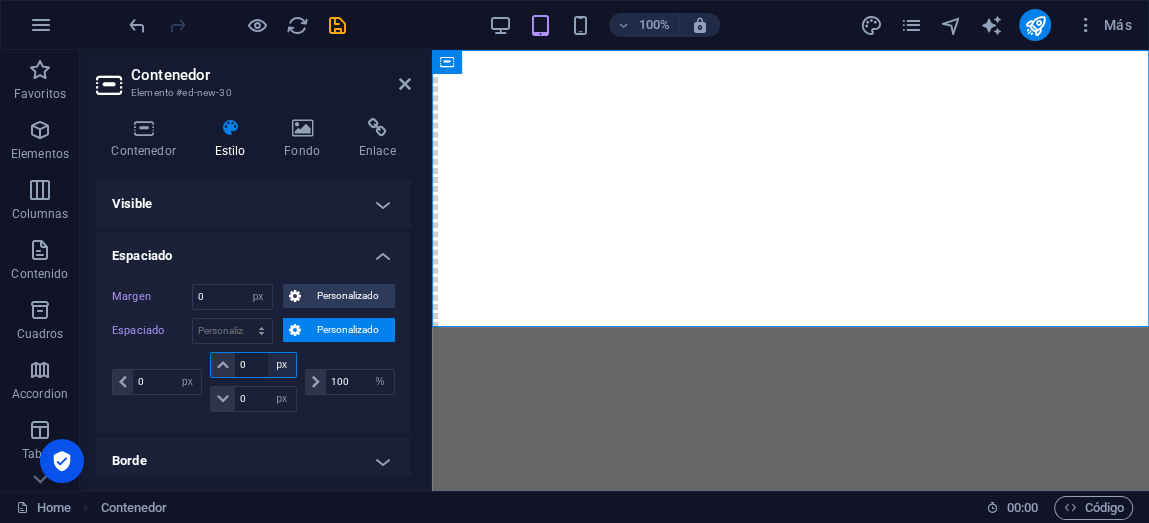 select on "%" 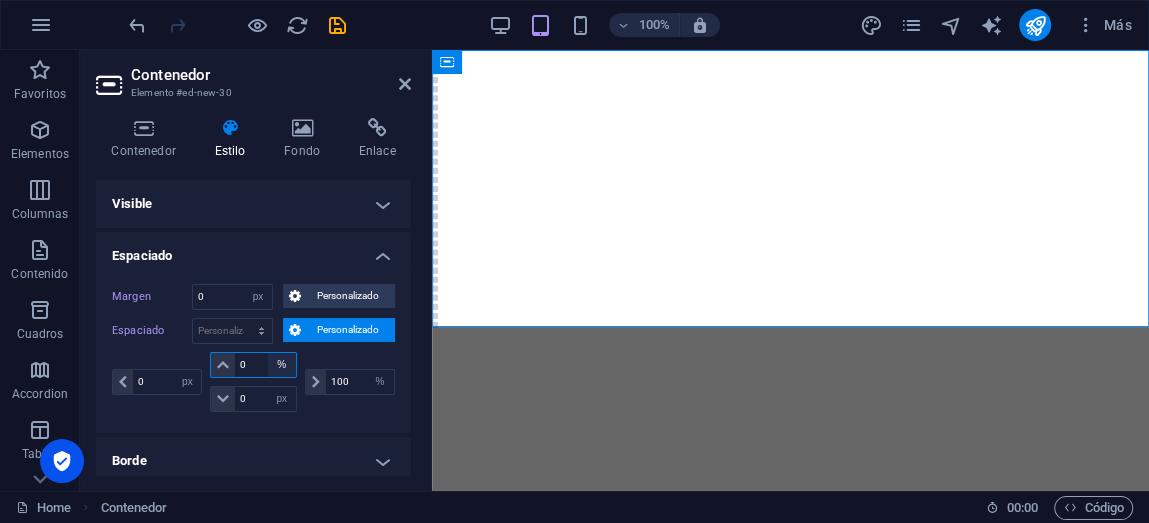 click on "px rem % vh vw" at bounding box center (282, 365) 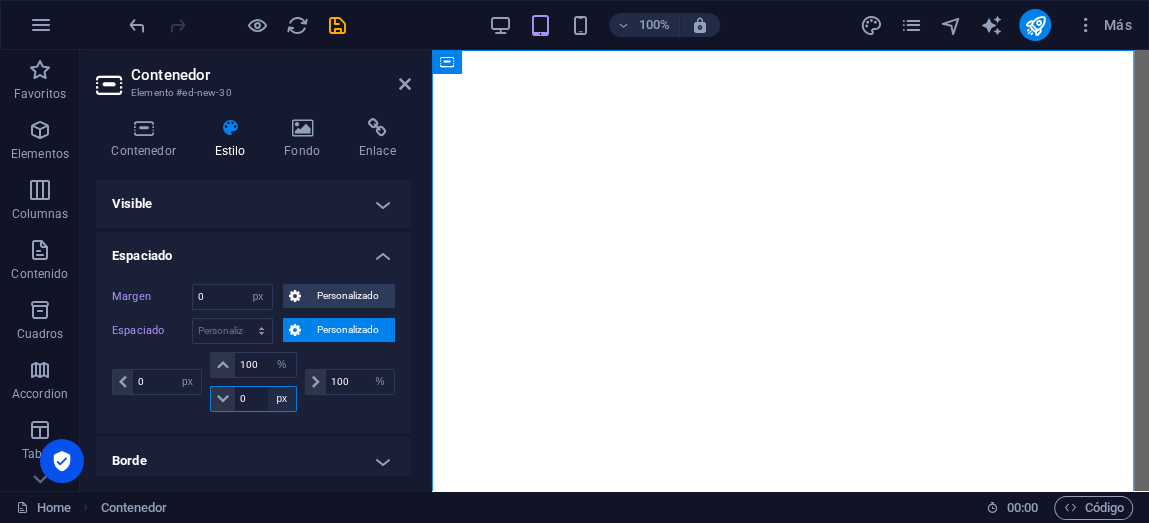 click on "px rem % vh vw" at bounding box center (282, 399) 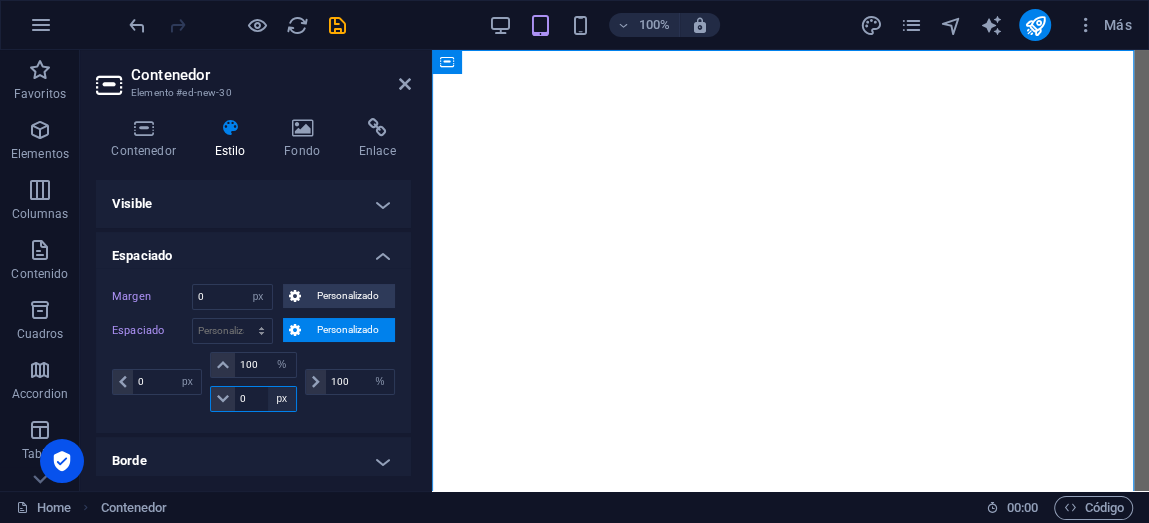 select on "%" 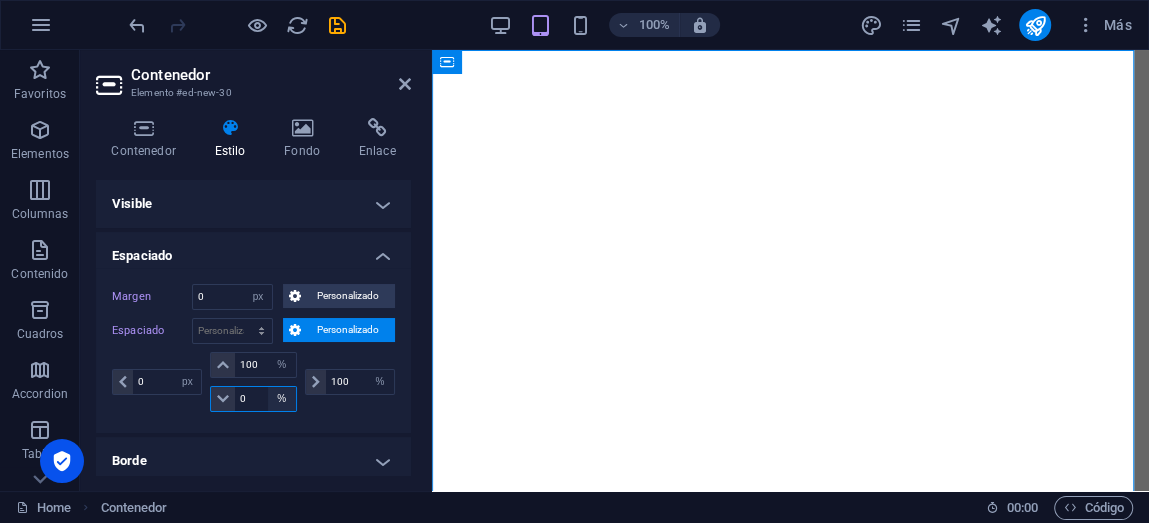 click on "px rem % vh vw" at bounding box center [282, 399] 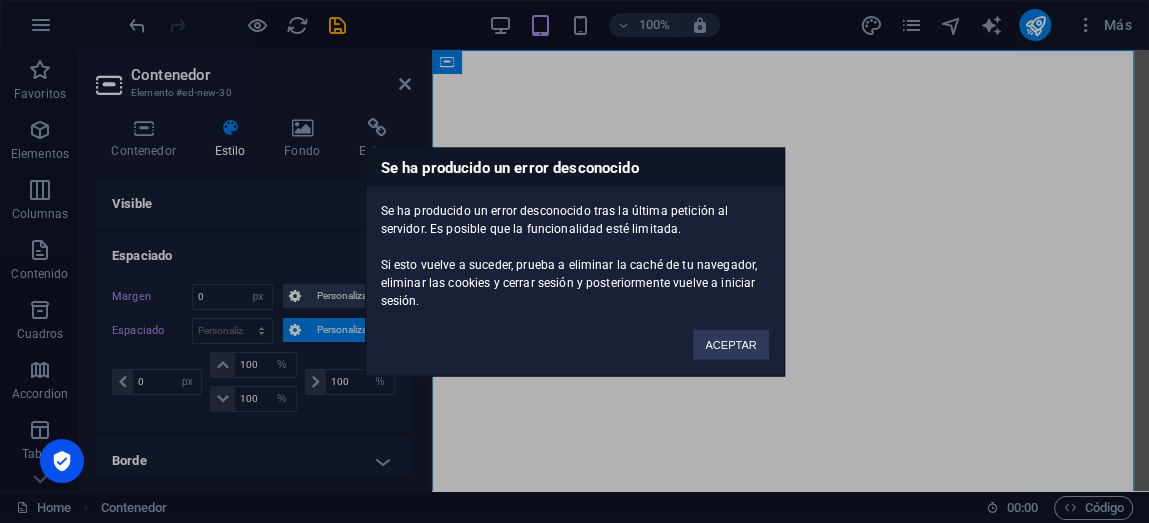 click on "Se ha producido un error desconocido Se ha producido un error desconocido tras la última petición al servidor. Es posible que la funcionalidad esté limitada.  Si esto vuelve a suceder, prueba a eliminar la caché de tu navegador, eliminar las cookies y cerrar sesión y posteriormente vuelve a iniciar sesión. ACEPTAR" at bounding box center [574, 261] 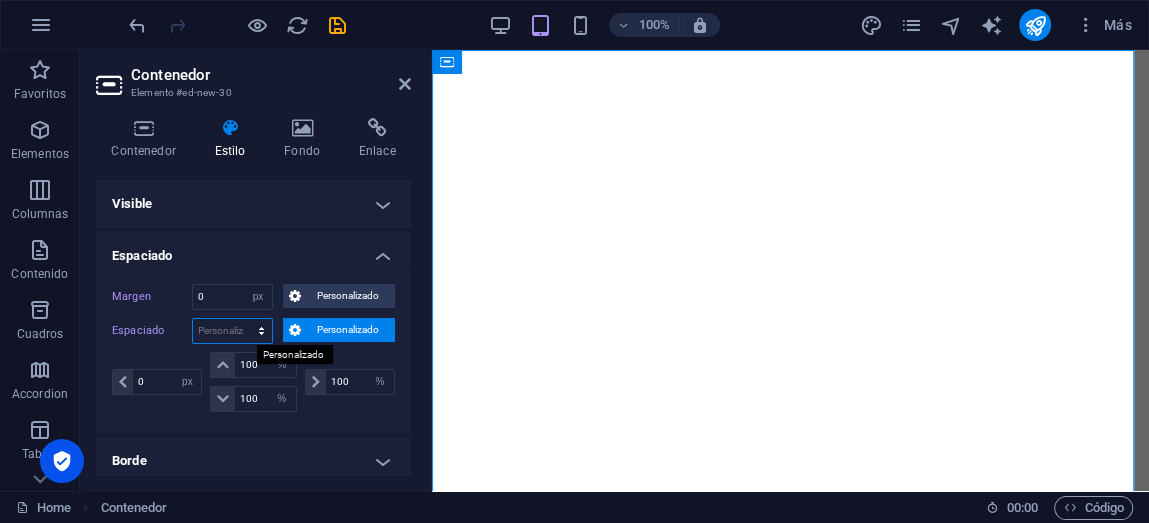 click on "Predeterminado px rem % vh vw Personalizado" at bounding box center [232, 331] 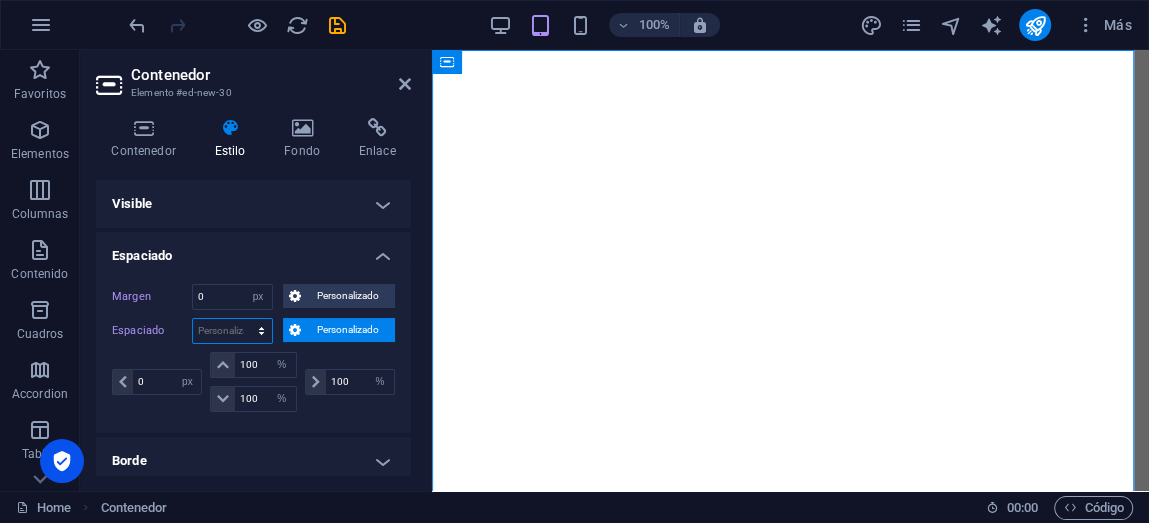 select on "px" 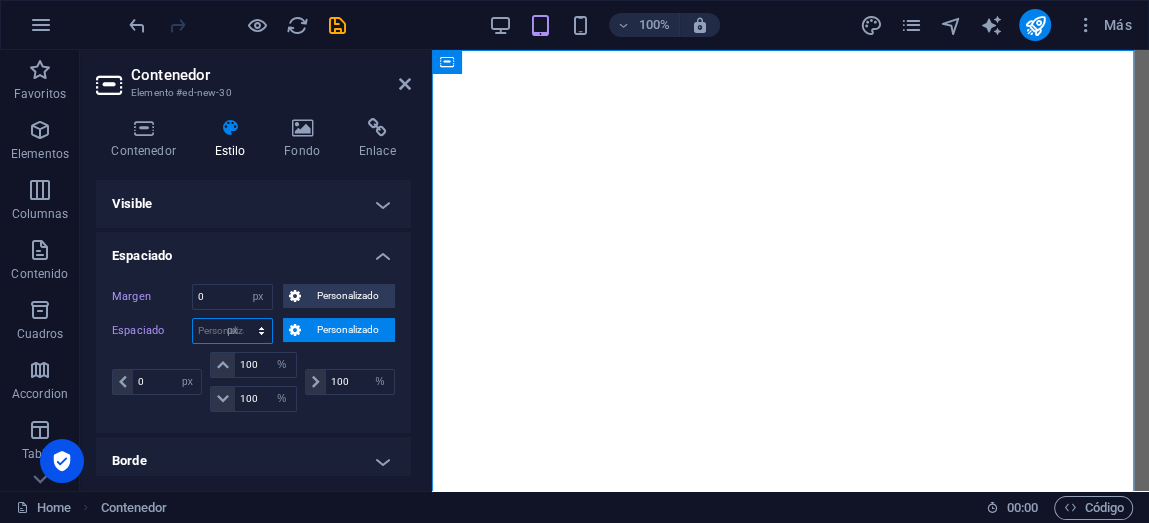 click on "Predeterminado px rem % vh vw Personalizado" at bounding box center (232, 331) 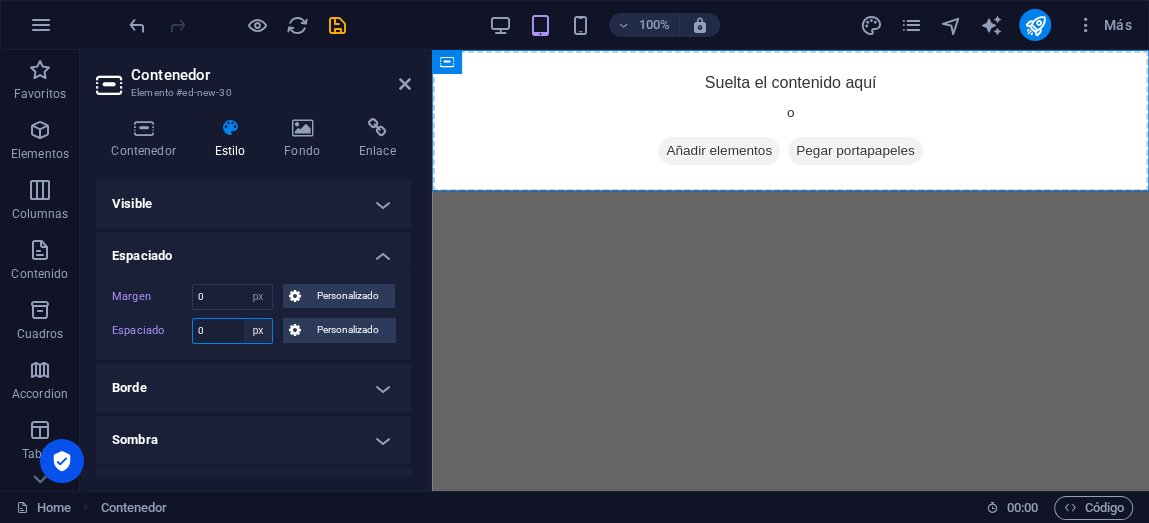 click on "Predeterminado px rem % vh vw Personalizado" at bounding box center [258, 331] 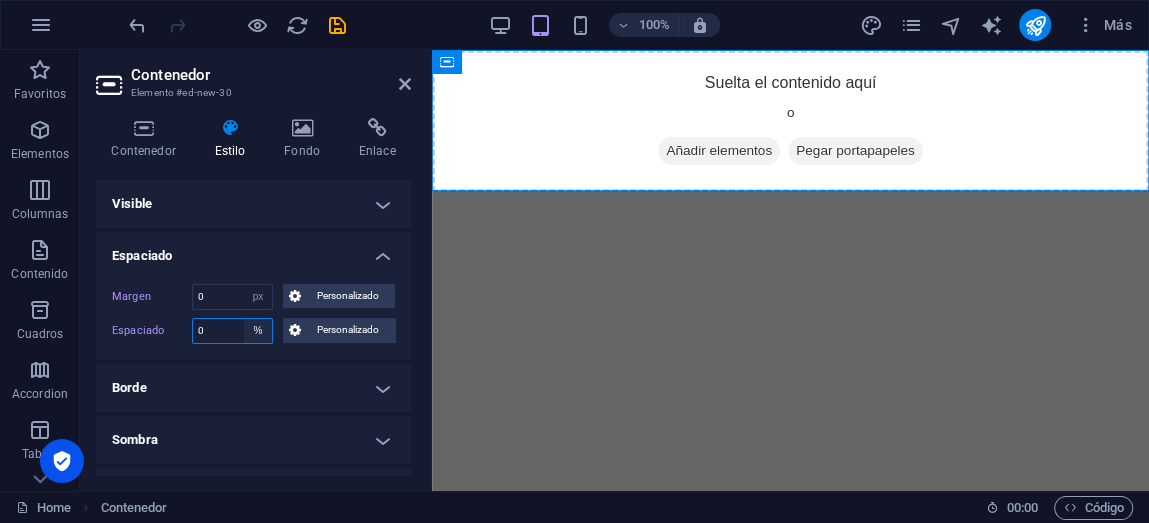 click on "Predeterminado px rem % vh vw Personalizado" at bounding box center (258, 331) 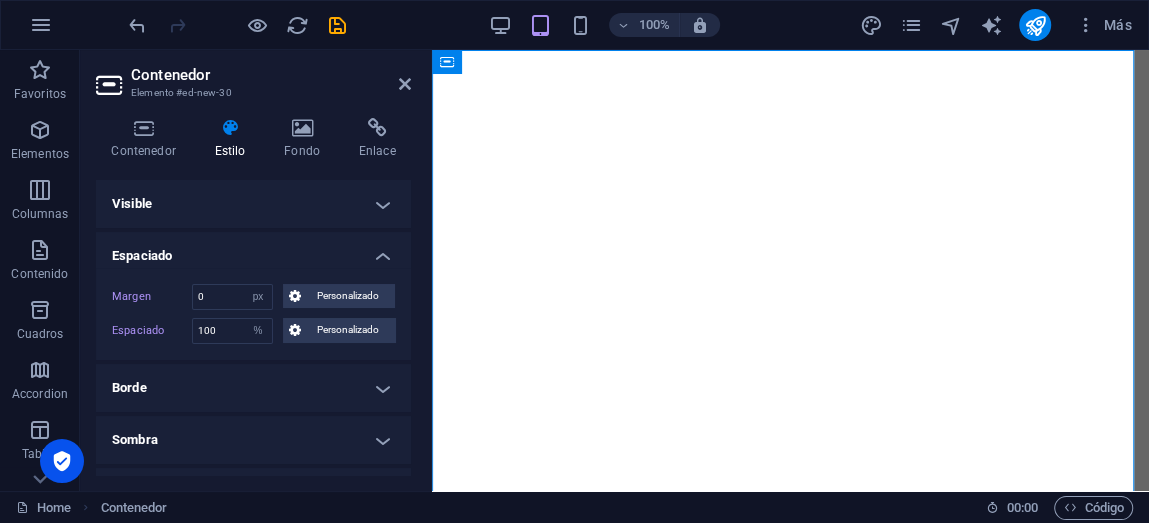 click on "Visible" at bounding box center (253, 204) 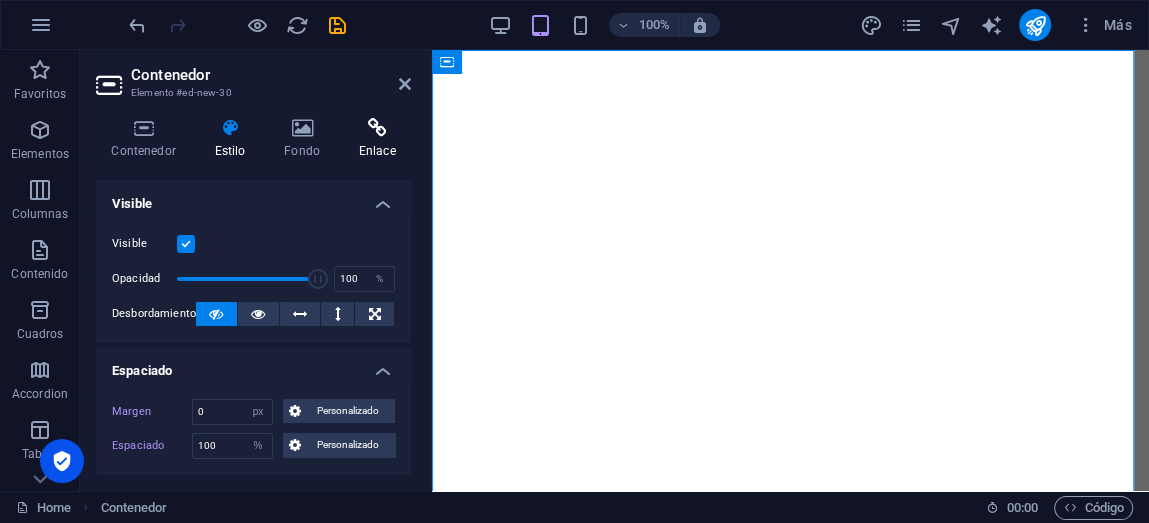 click on "Enlace" at bounding box center (377, 139) 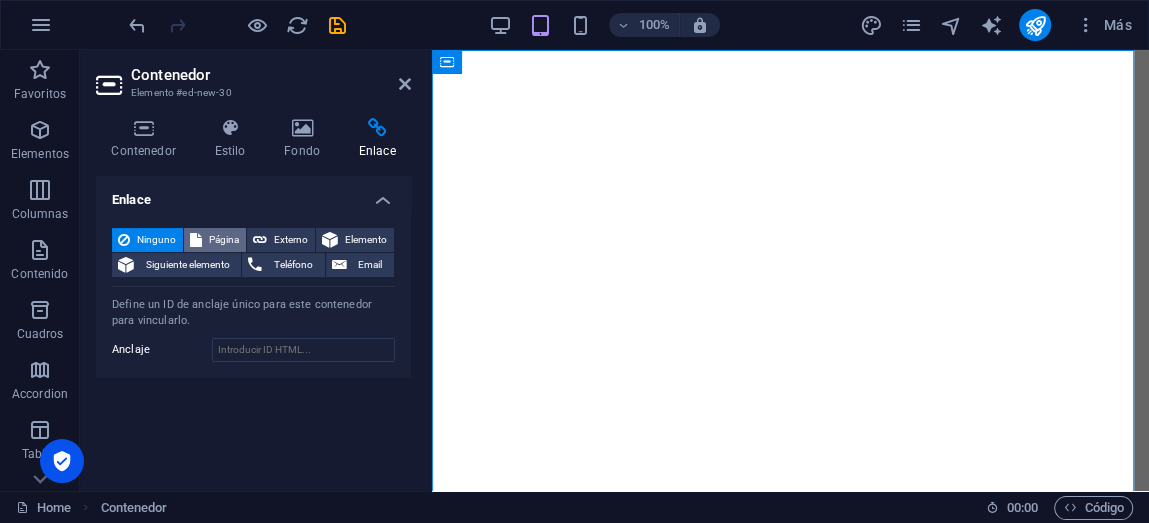 click on "Página" at bounding box center (224, 240) 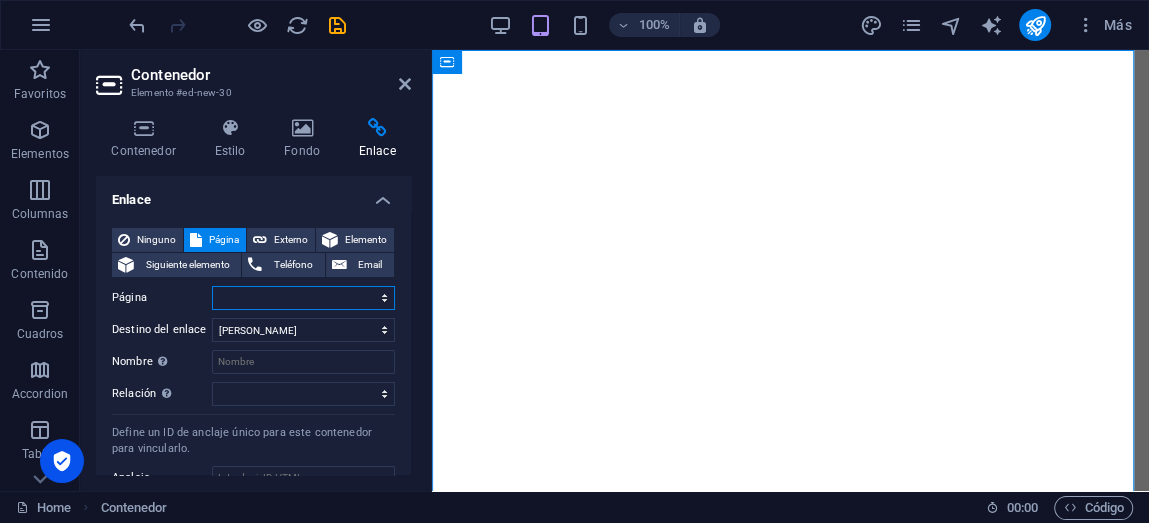 click on "Home Legal Notice Privacy" at bounding box center (303, 298) 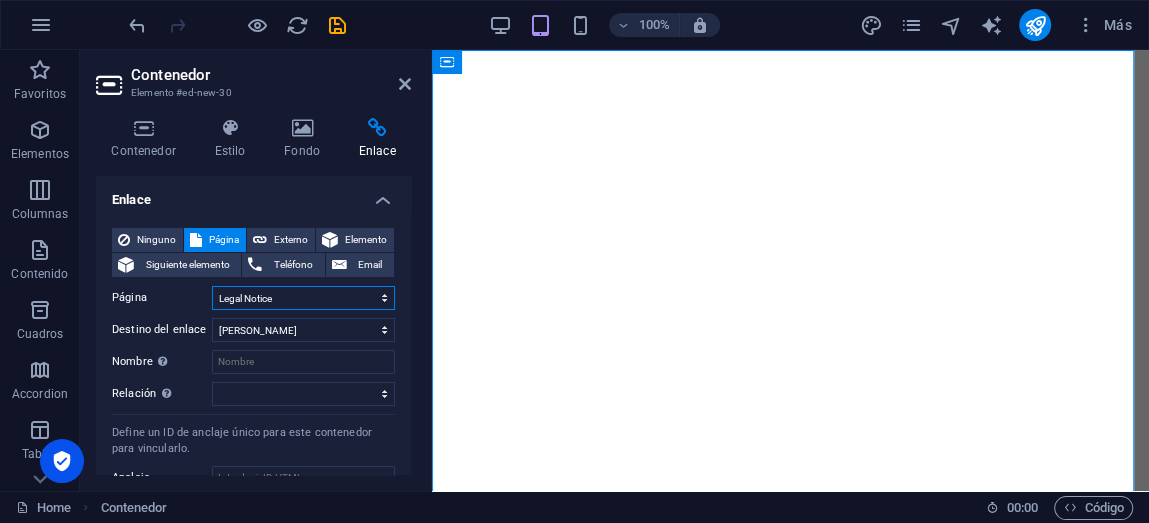 click on "Home Legal Notice Privacy" at bounding box center (303, 298) 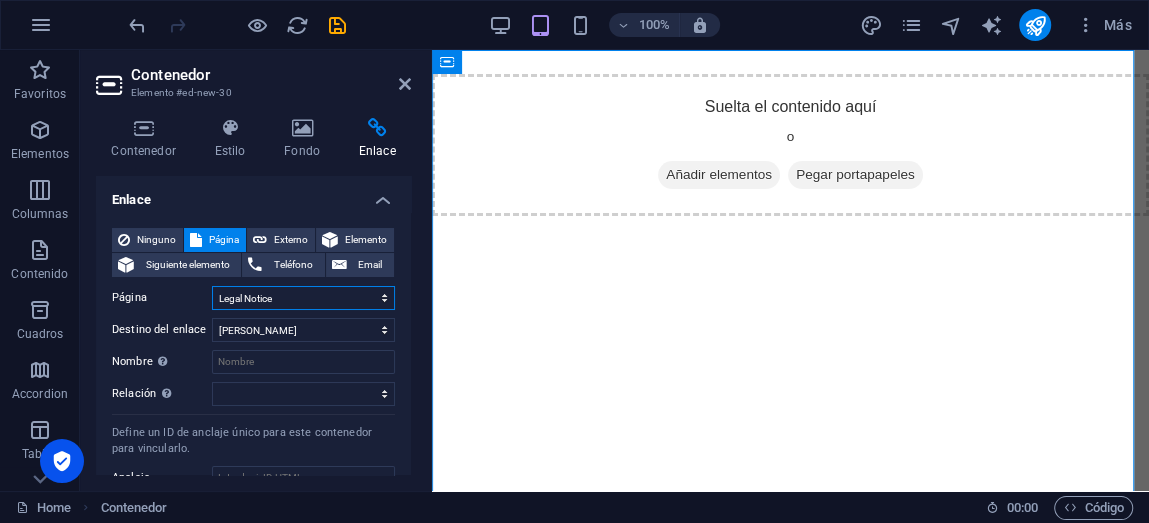 click on "Home Legal Notice Privacy" at bounding box center (303, 298) 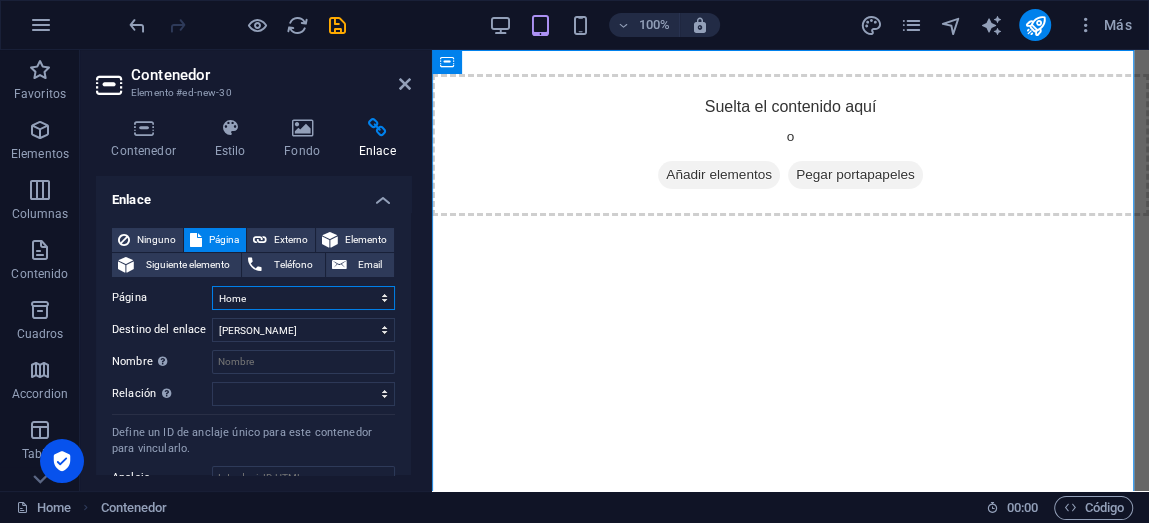 click on "Home Legal Notice Privacy" at bounding box center [303, 298] 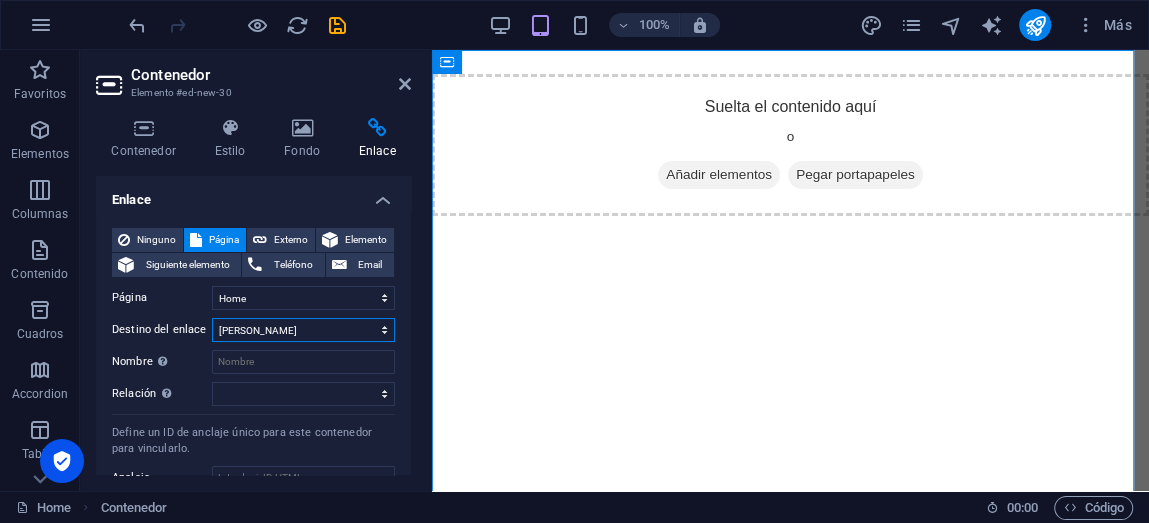 click on "Nueva pestaña Misma pestaña Superposición" at bounding box center [303, 330] 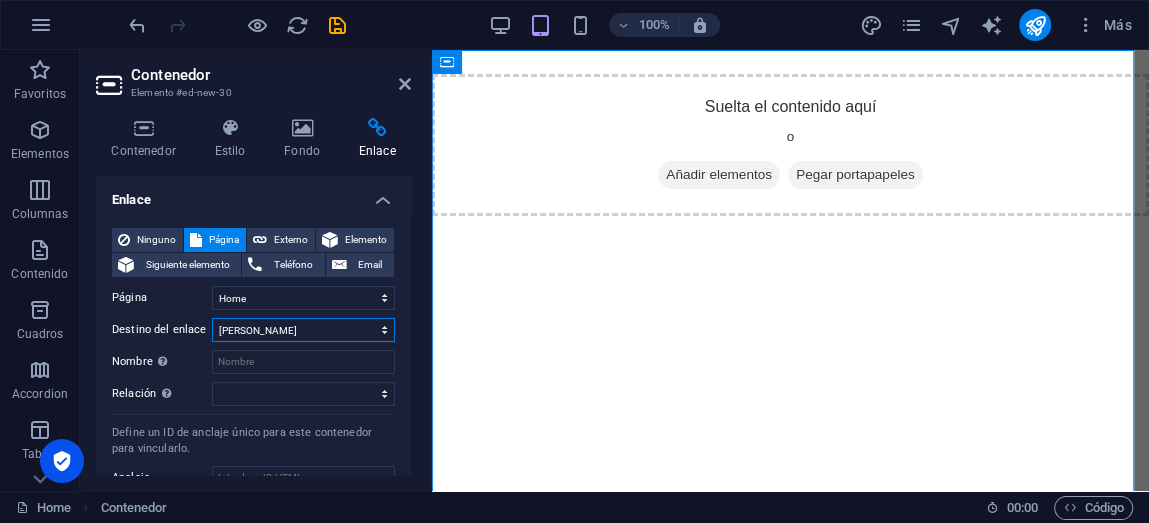 select on "overlay" 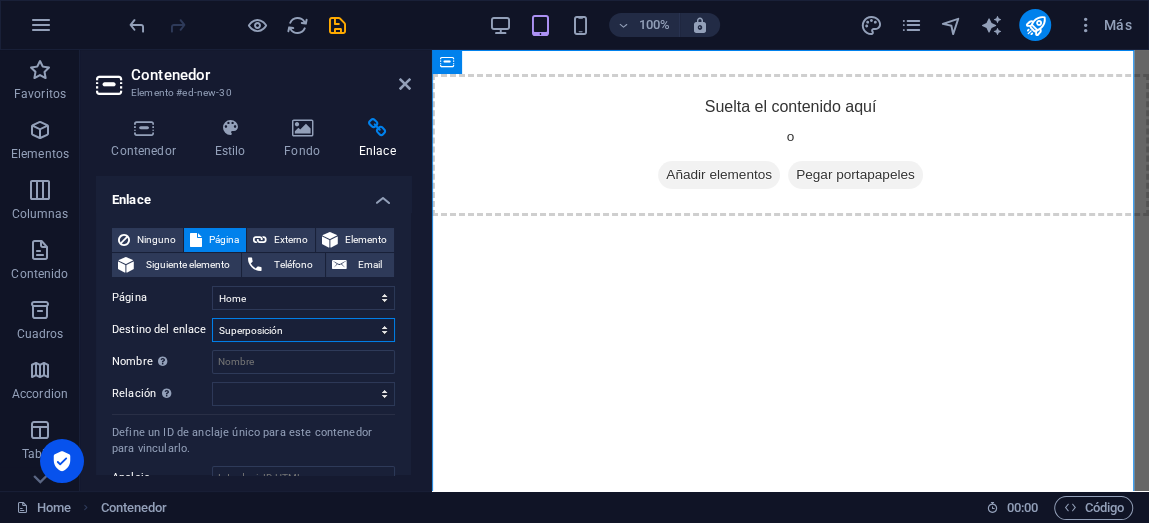 click on "Nueva pestaña Misma pestaña Superposición" at bounding box center (303, 330) 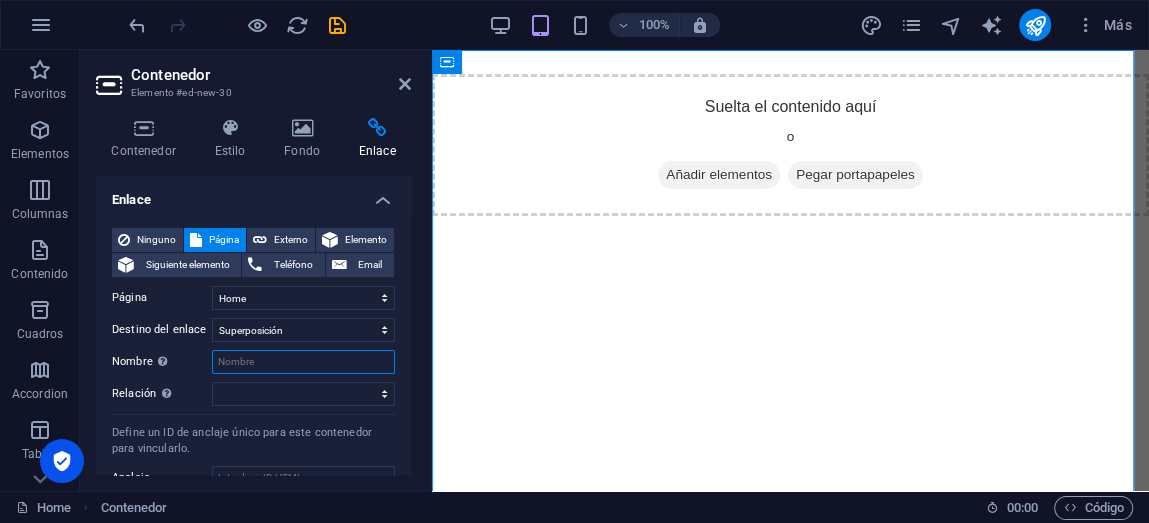 click on "Nombre Una descripción adicional del enlace no debería ser igual al texto del enlace. El título suele mostrarse como un texto de información cuando se mueve el ratón por encima del elemento. Déjalo en blanco en caso de dudas." at bounding box center (303, 362) 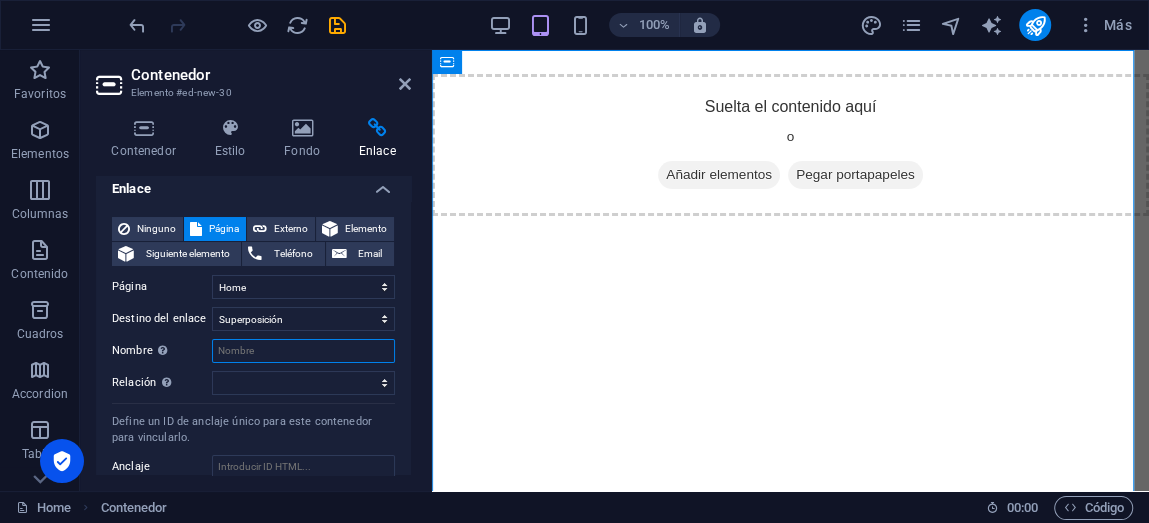 scroll, scrollTop: 0, scrollLeft: 0, axis: both 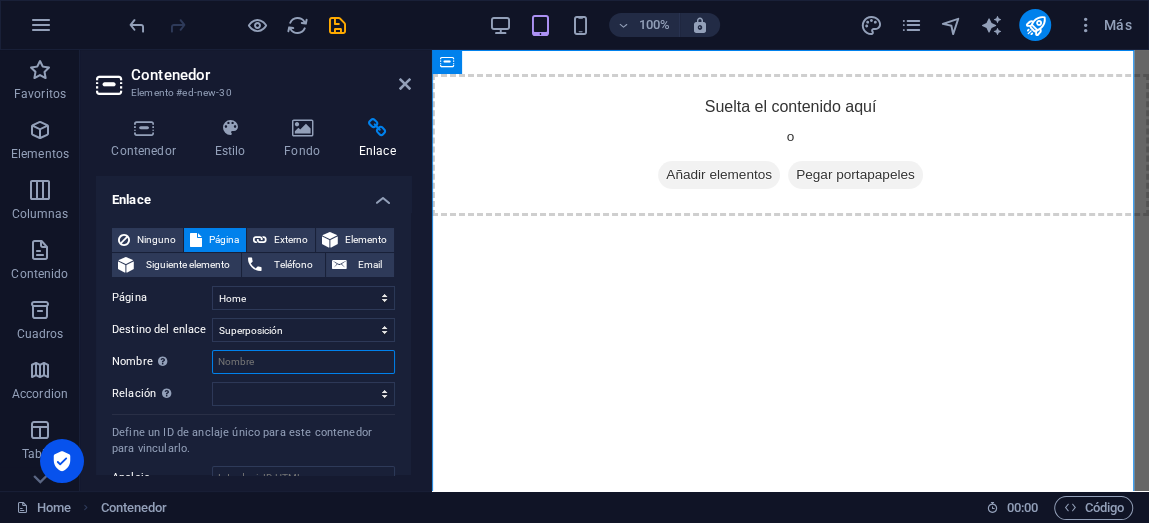 type on "O" 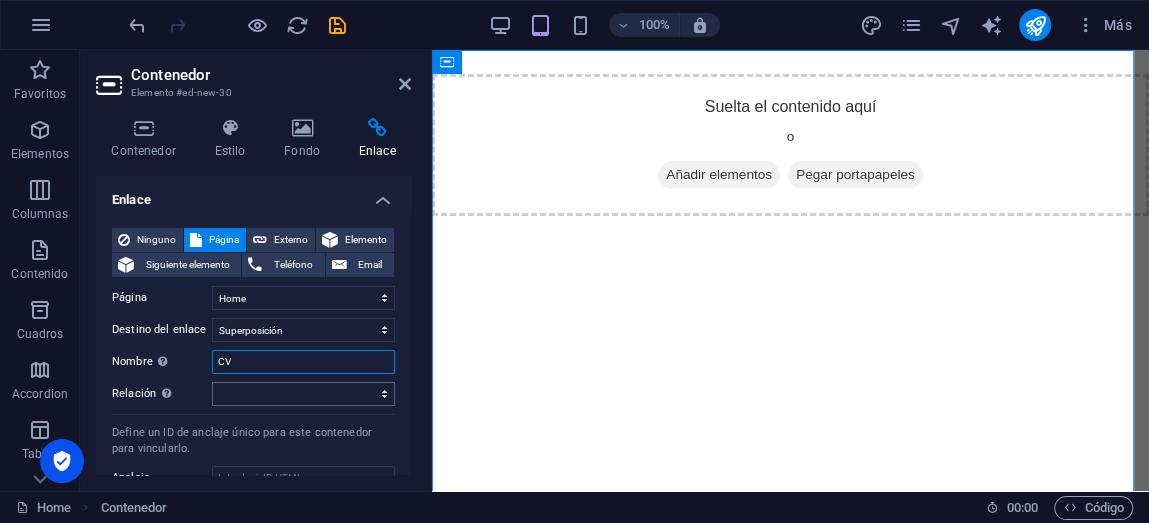 type on "CV" 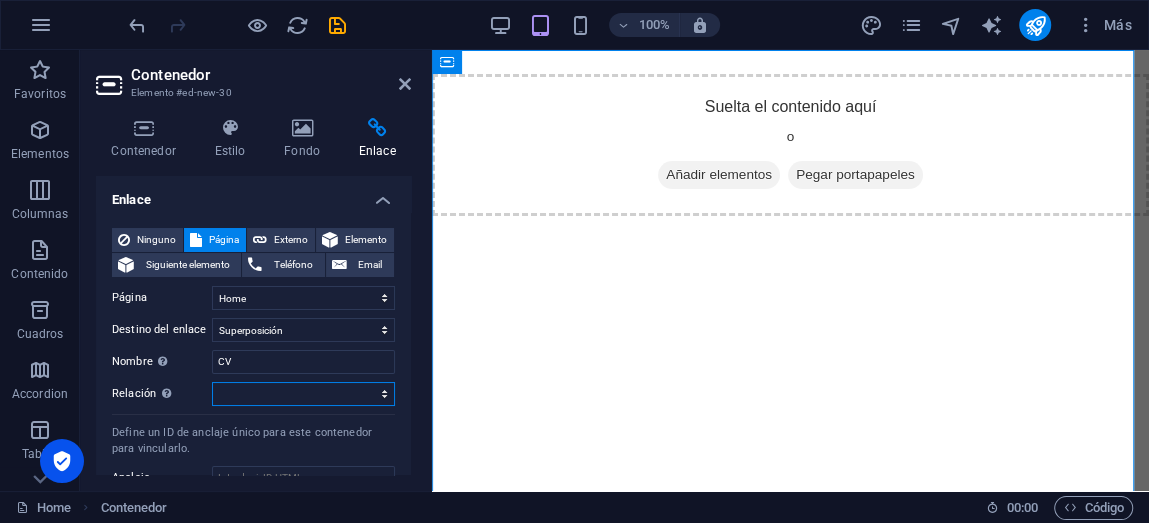 click on "alternativo autor marcador externo ayuda licencia siguiente nofollow noreferrer noopener ant buscar etiqueta" at bounding box center [303, 394] 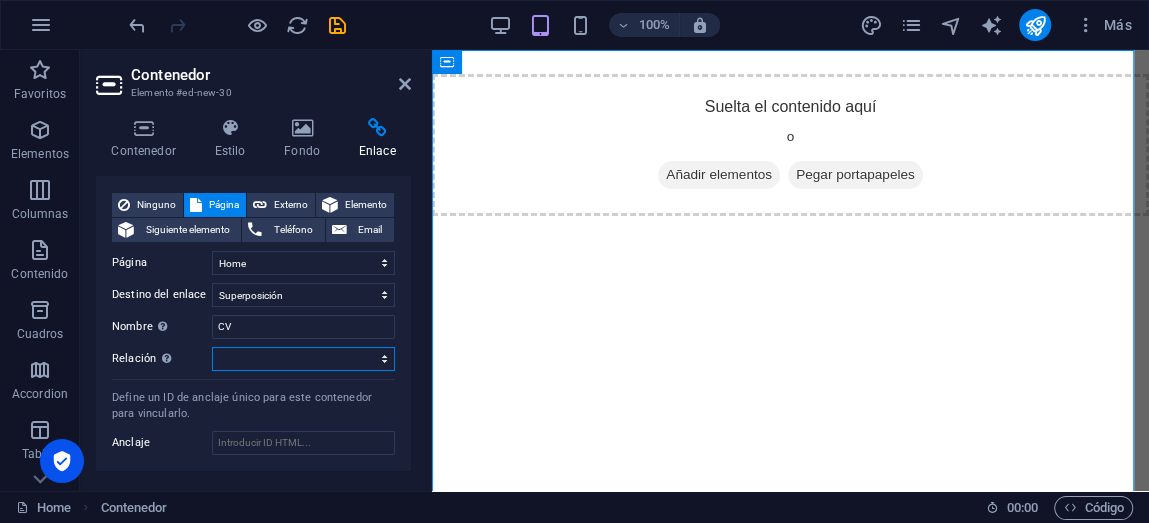 scroll, scrollTop: 66, scrollLeft: 0, axis: vertical 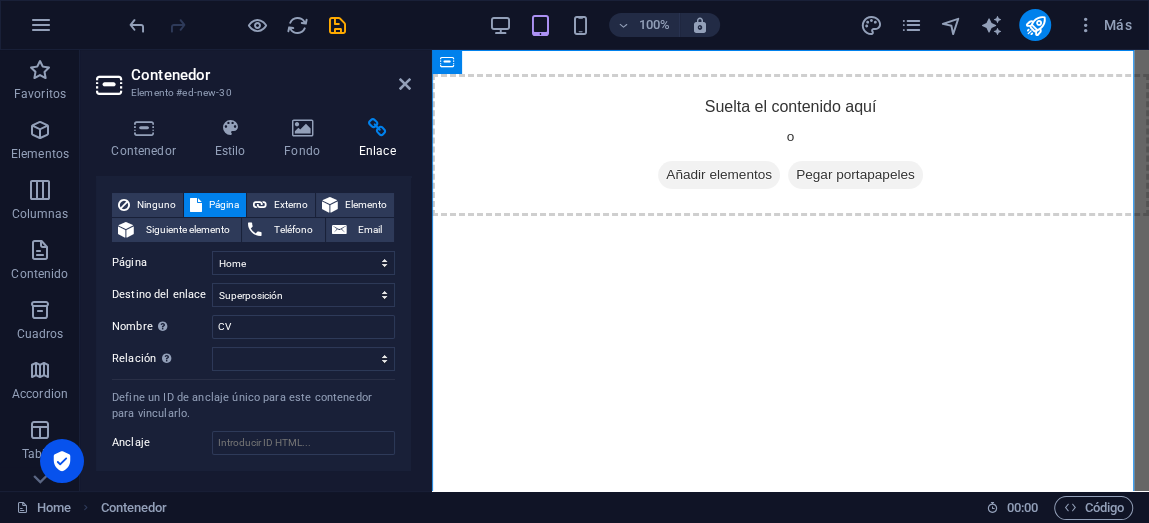 click on "Ninguno Página Externo Elemento Siguiente elemento Teléfono Email Página Home Legal Notice Privacy Elemento
URL Teléfono Email Destino del enlace Nueva pestaña Misma pestaña Superposición Nombre Una descripción adicional del enlace no debería ser igual al texto del enlace. El título suele mostrarse como un texto de información cuando se mueve el ratón por encima del elemento. Déjalo en blanco en caso de dudas. CV Relación Define la  relación de este enlace con el destino del enlace . Por ejemplo, el valor "nofollow" indica a los buscadores que no sigan al enlace. Puede dejarse vacío. alternativo autor marcador externo ayuda licencia siguiente nofollow noreferrer noopener ant buscar etiqueta" at bounding box center (253, 282) 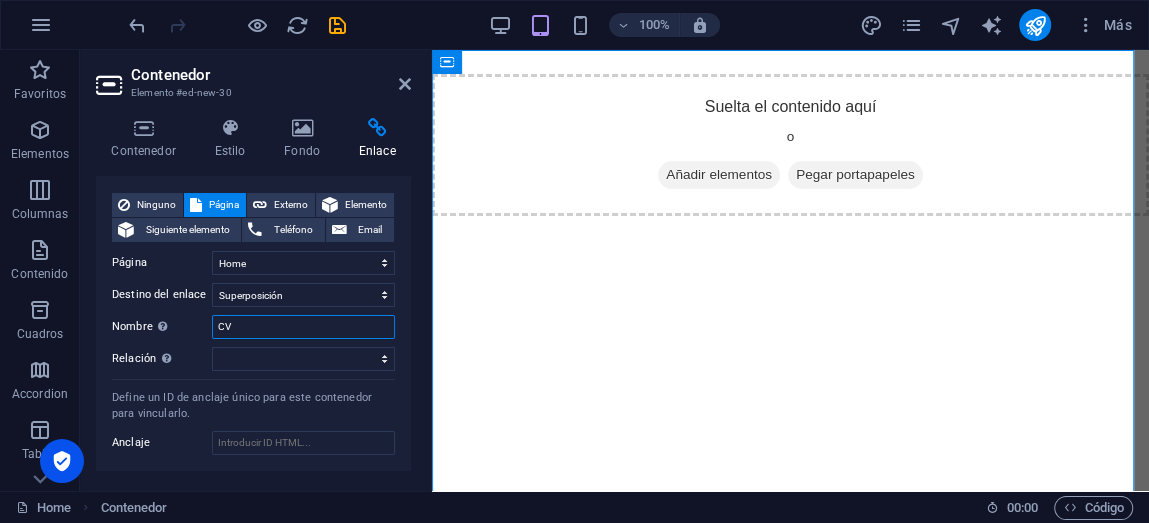 click on "CV" at bounding box center [303, 327] 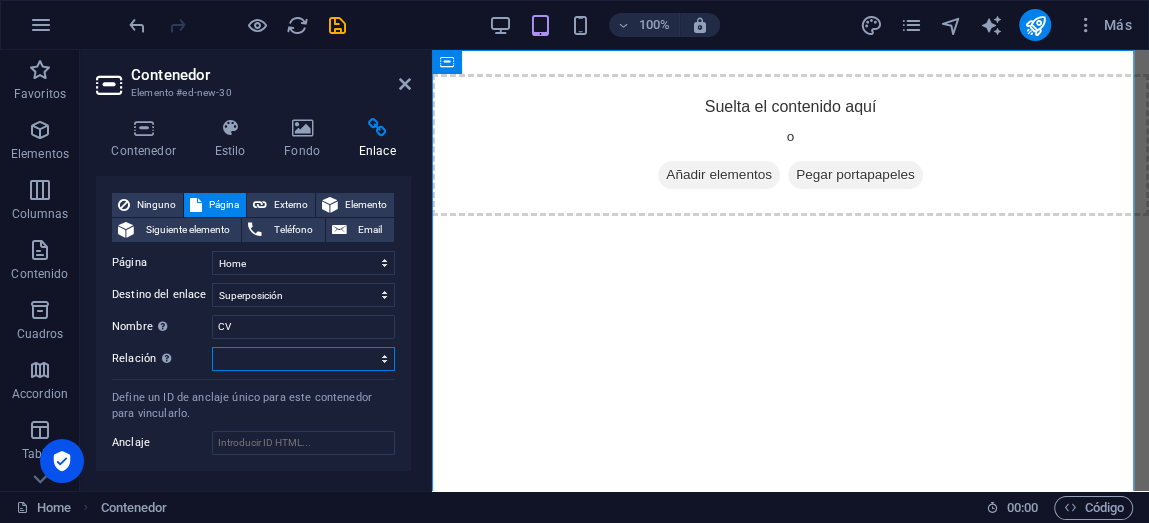 click on "alternativo autor marcador externo ayuda licencia siguiente nofollow noreferrer noopener ant buscar etiqueta" at bounding box center [303, 359] 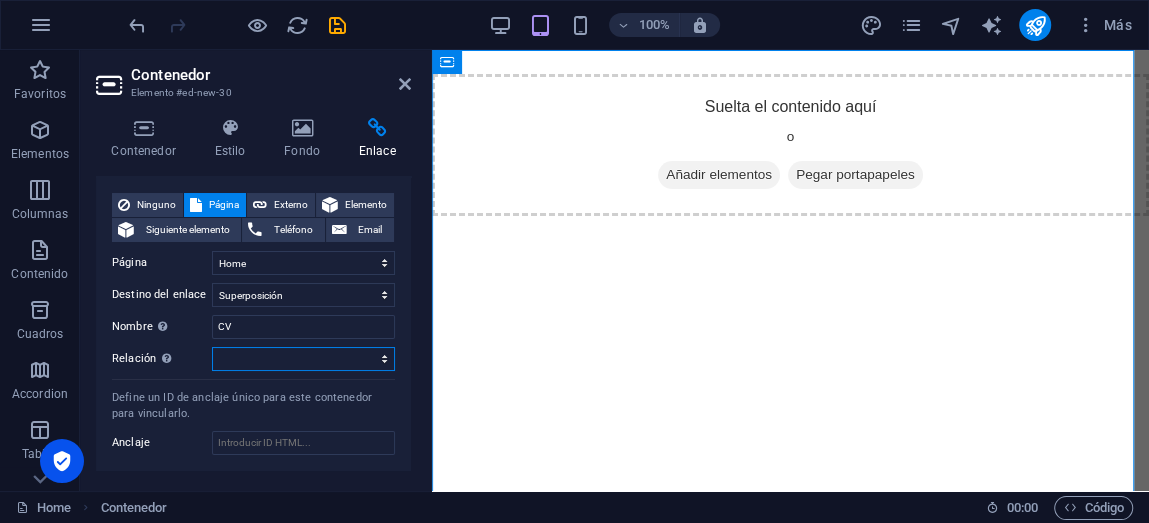 select on "author" 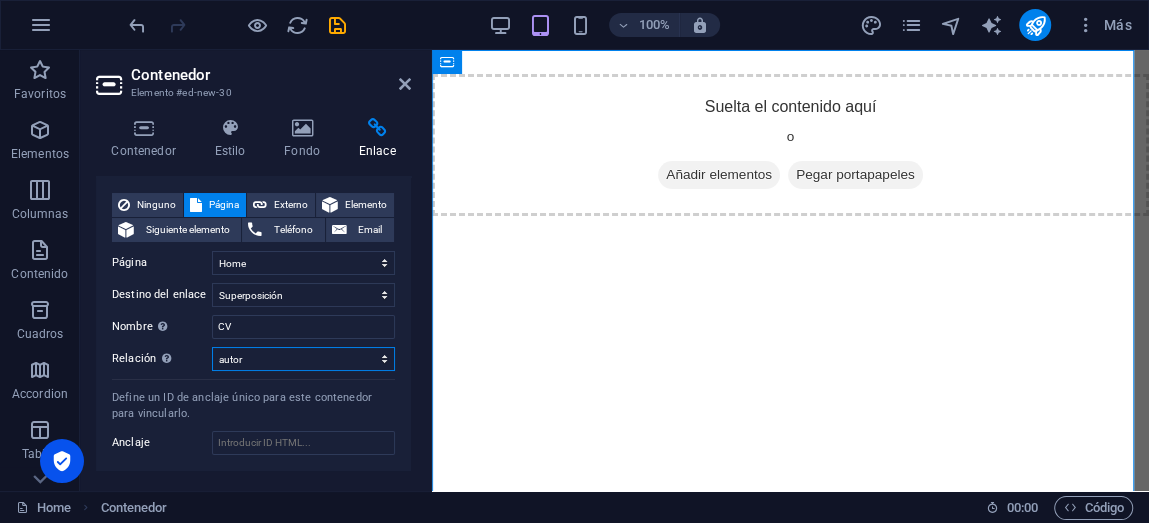 click on "alternativo autor marcador externo ayuda licencia siguiente nofollow noreferrer noopener ant buscar etiqueta" at bounding box center [303, 359] 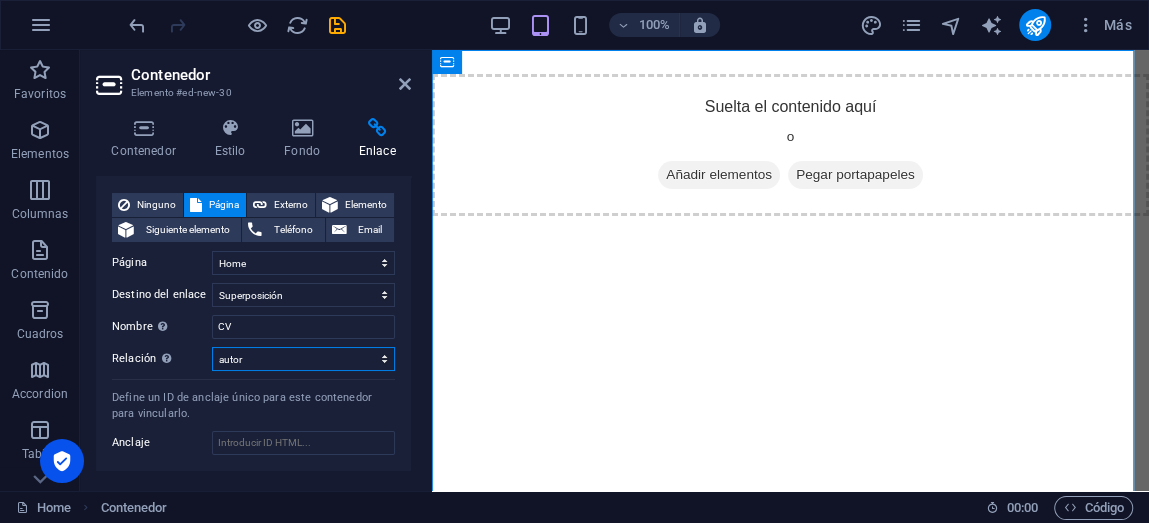scroll, scrollTop: 166, scrollLeft: 0, axis: vertical 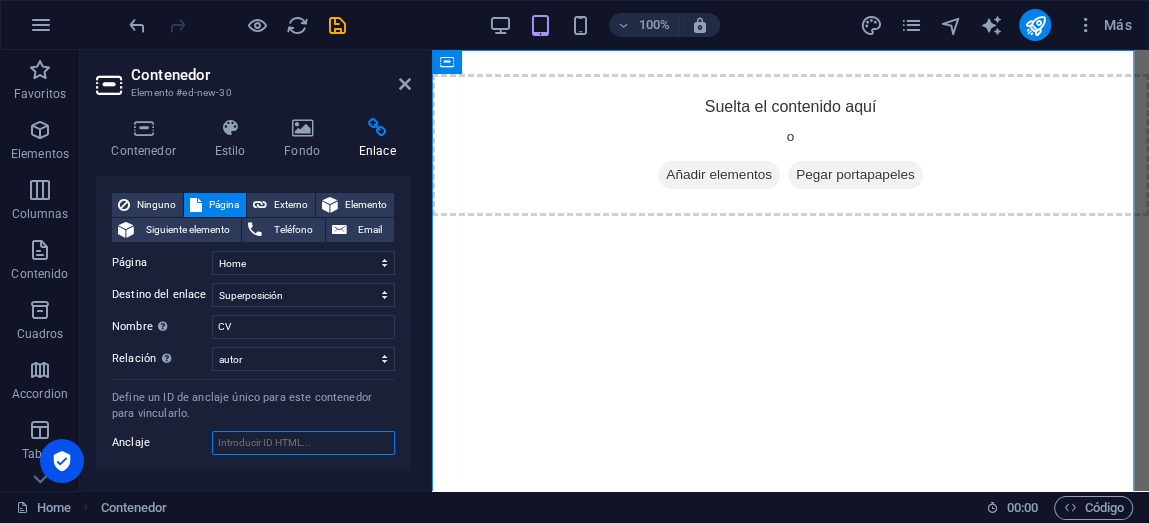 click on "Anclaje" at bounding box center [303, 443] 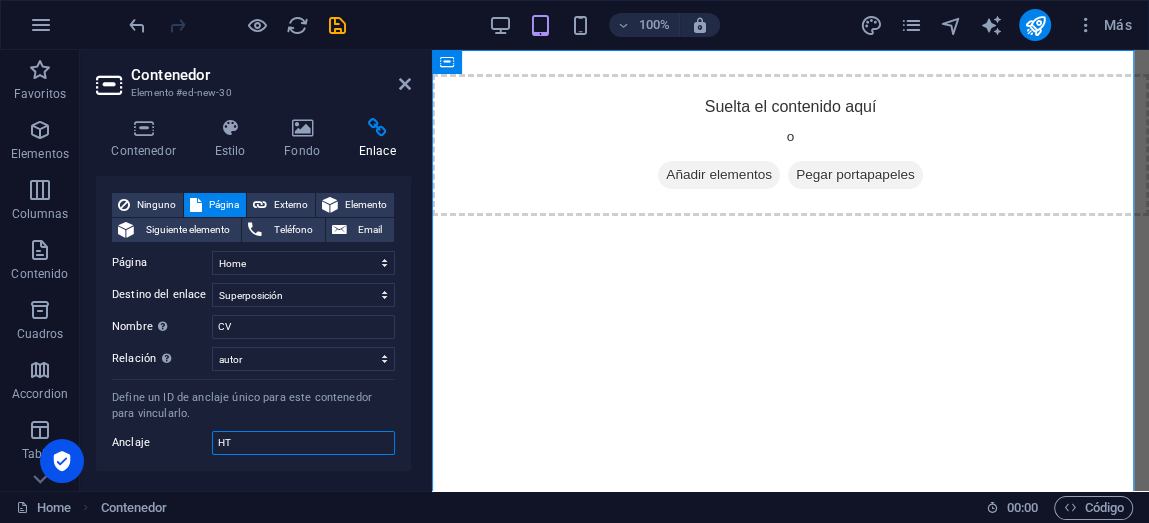 type on "H" 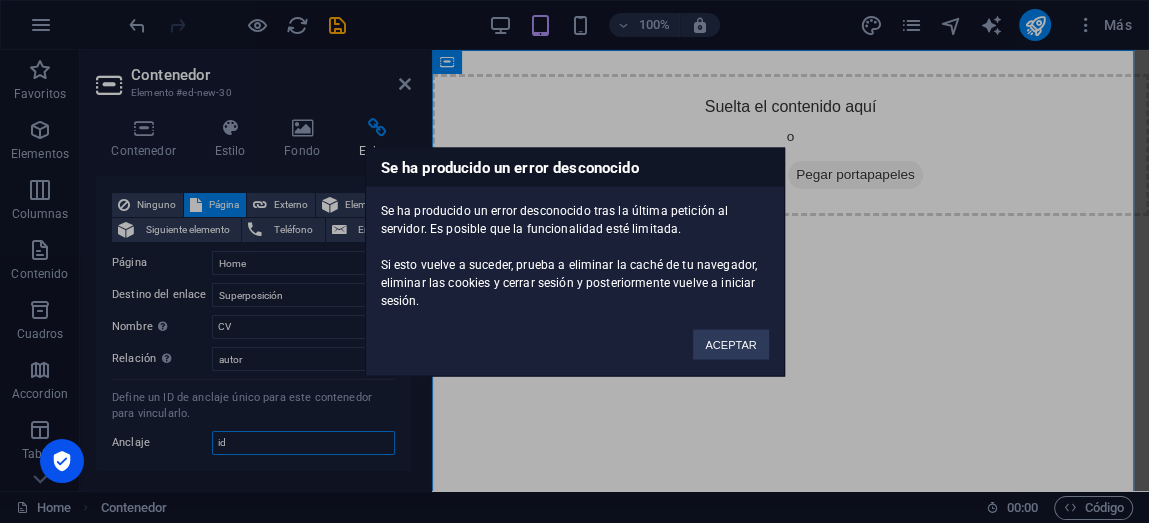 type on "id" 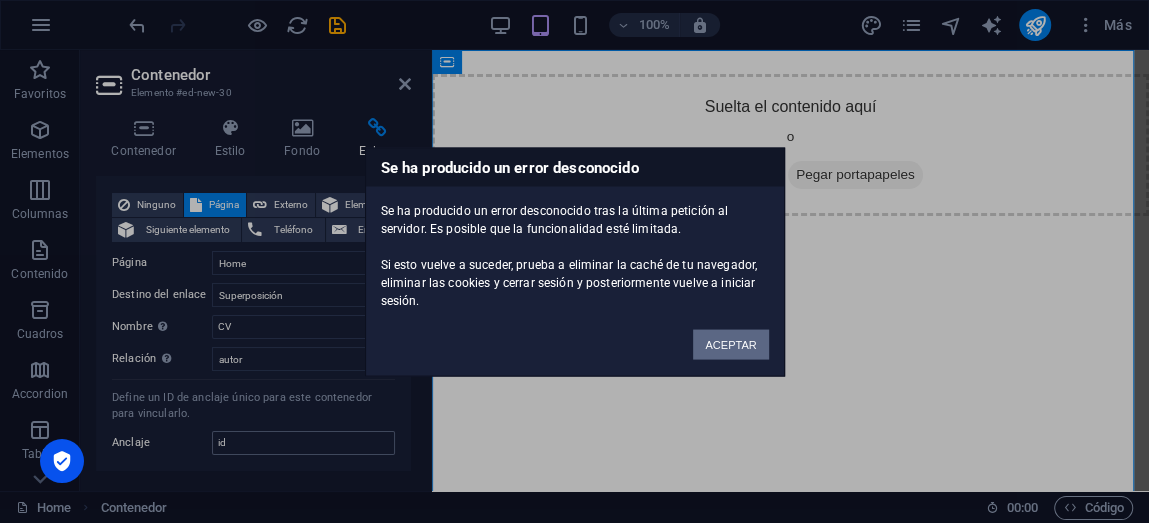 type 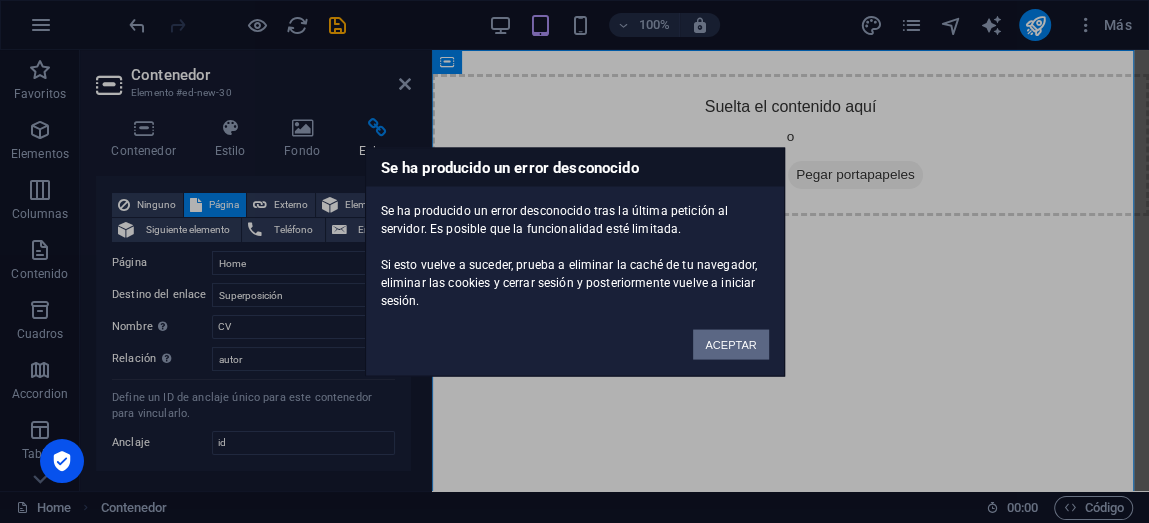 click on "ACEPTAR" at bounding box center (730, 344) 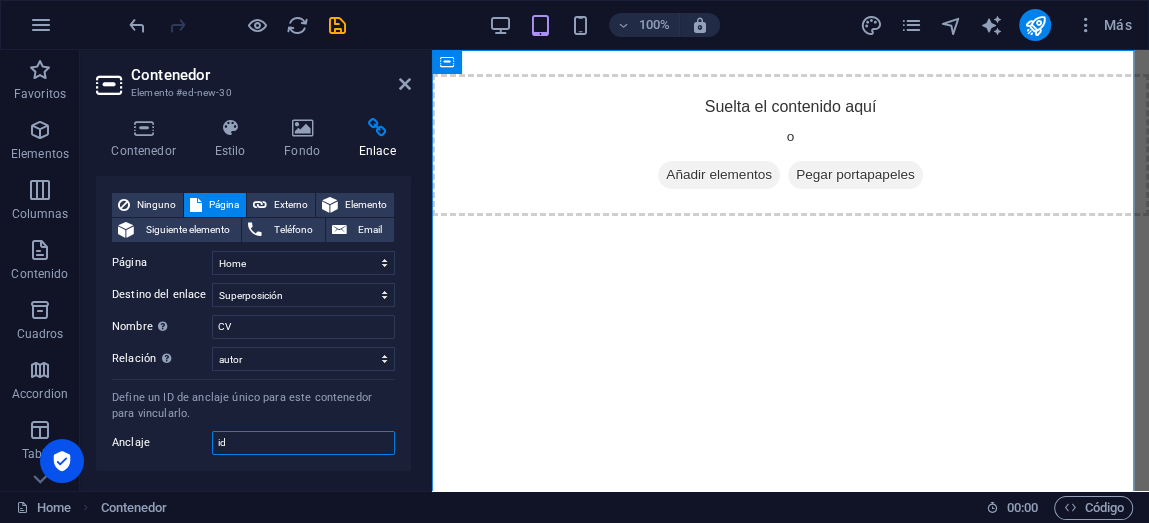click on "id" at bounding box center (303, 443) 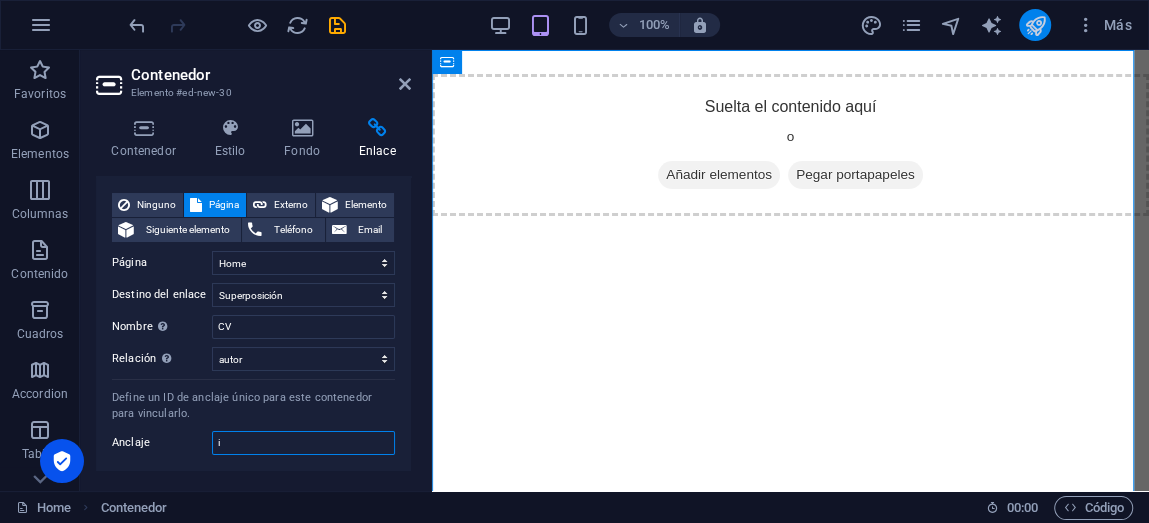 type on "i" 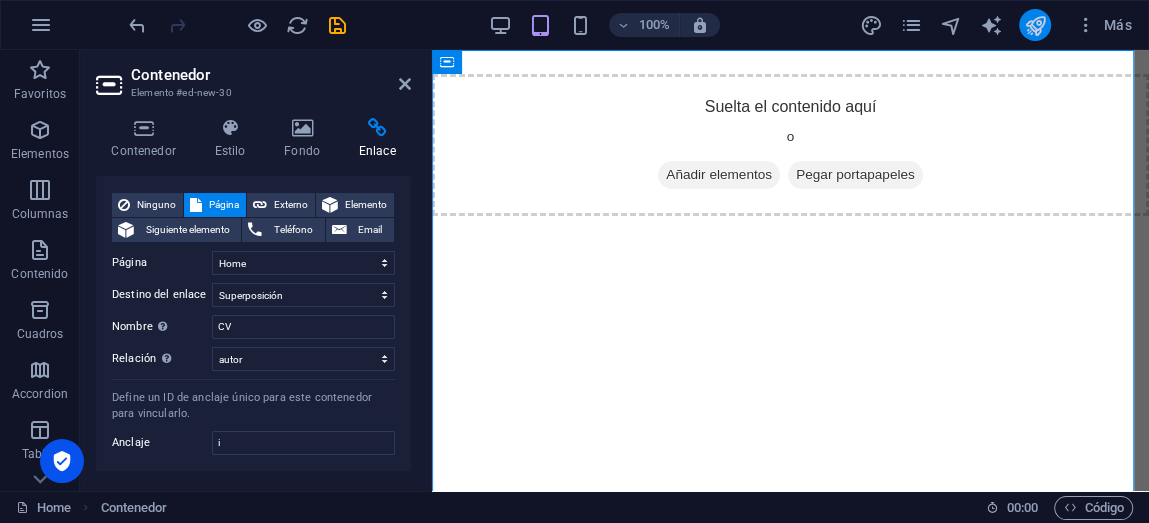 click at bounding box center [1035, 25] 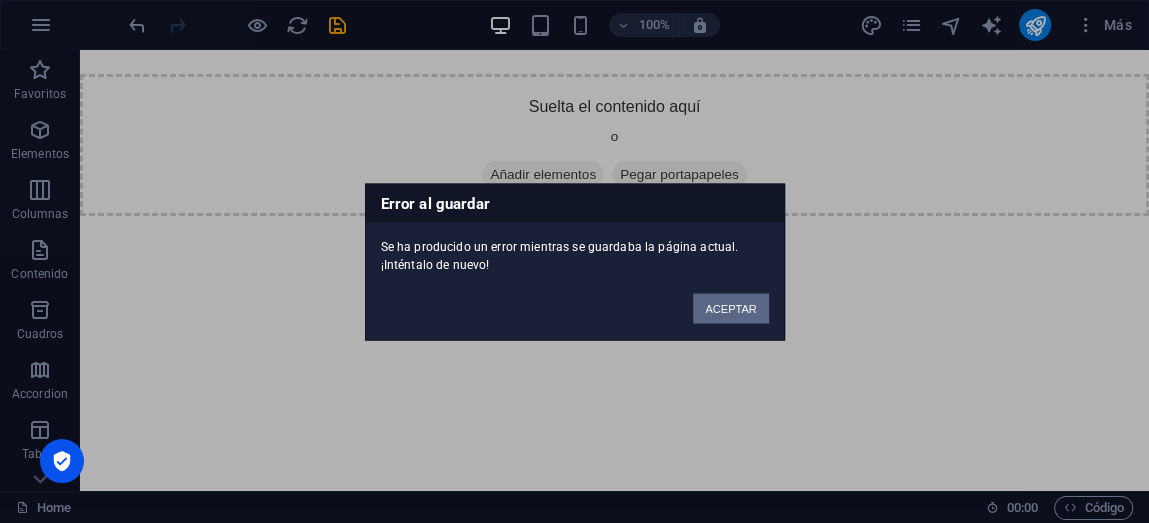 click on "ACEPTAR" at bounding box center (730, 308) 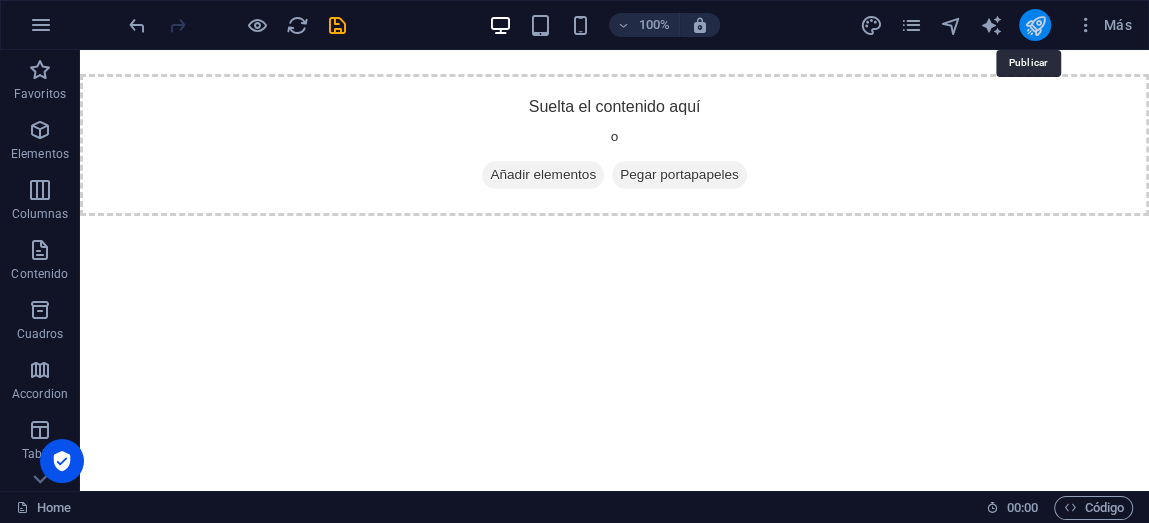 click at bounding box center (1035, 25) 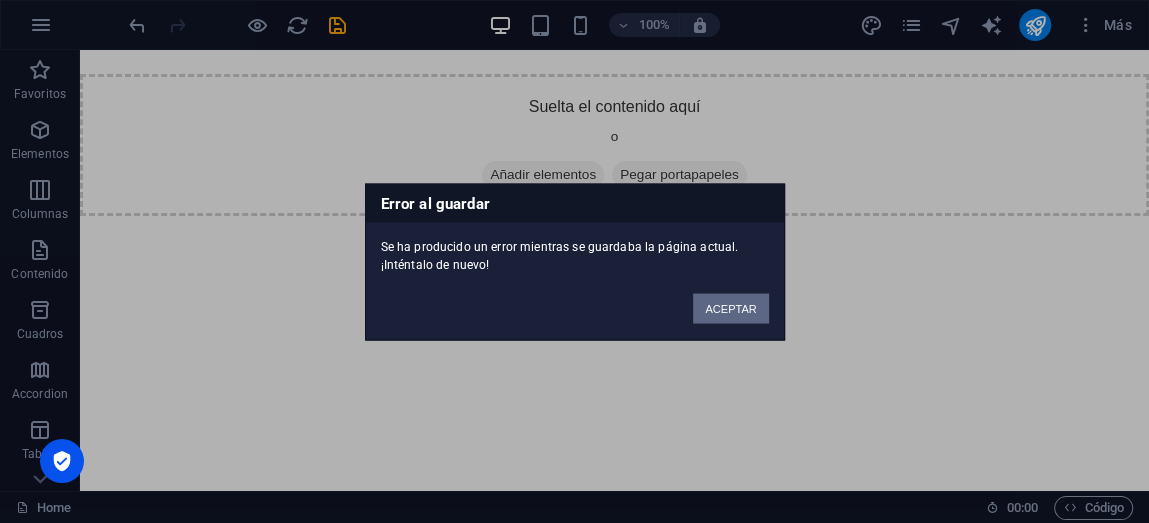click on "ACEPTAR" at bounding box center (730, 308) 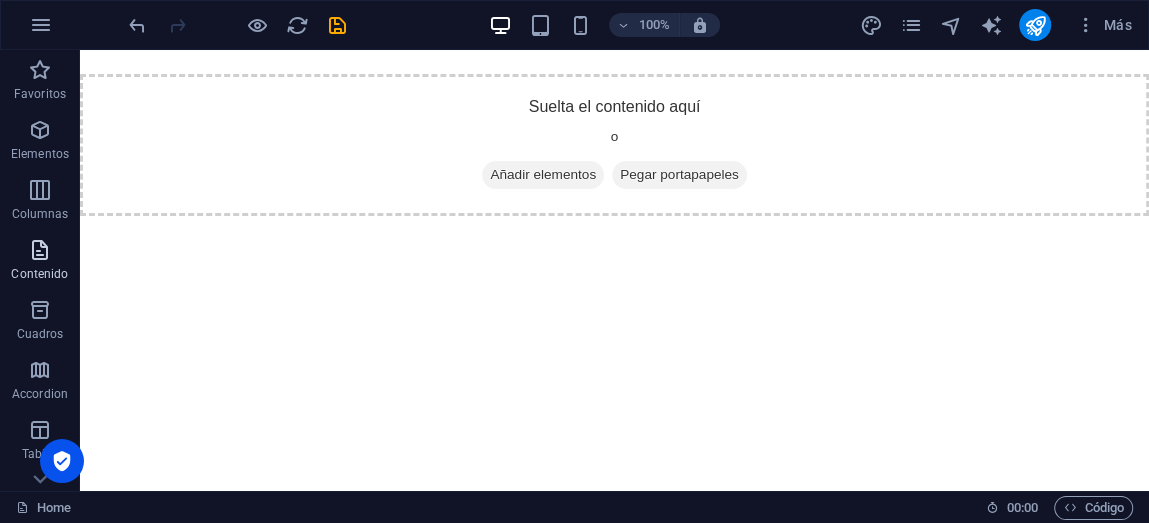 click on "Contenido" at bounding box center [39, 274] 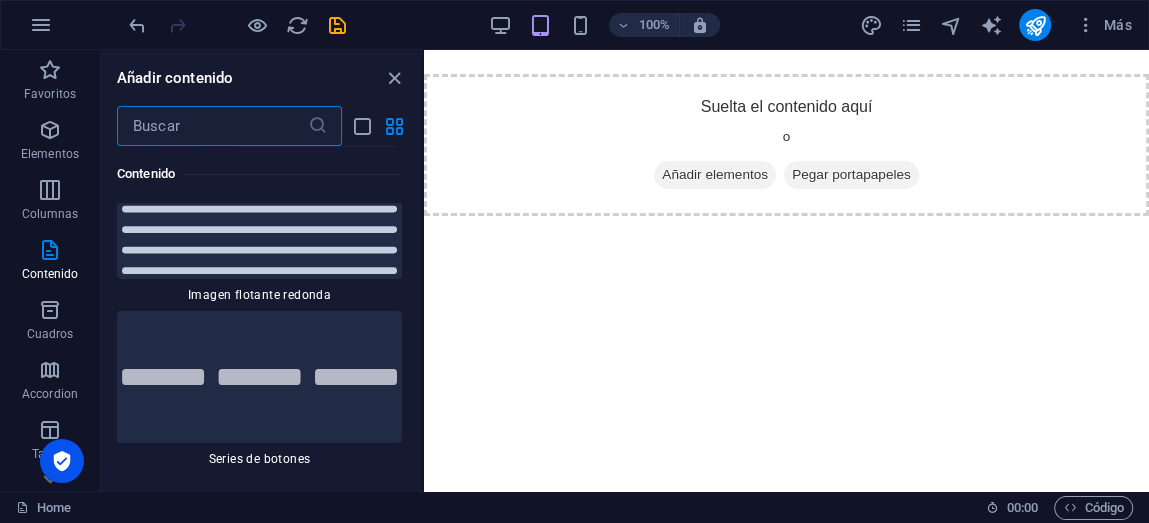 scroll, scrollTop: 9109, scrollLeft: 0, axis: vertical 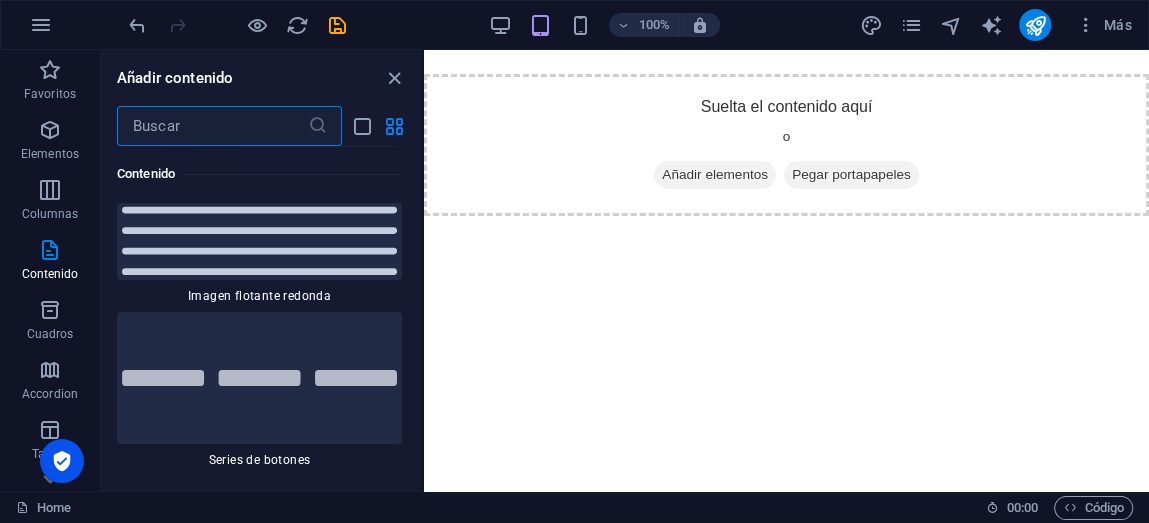 click at bounding box center (259, 378) 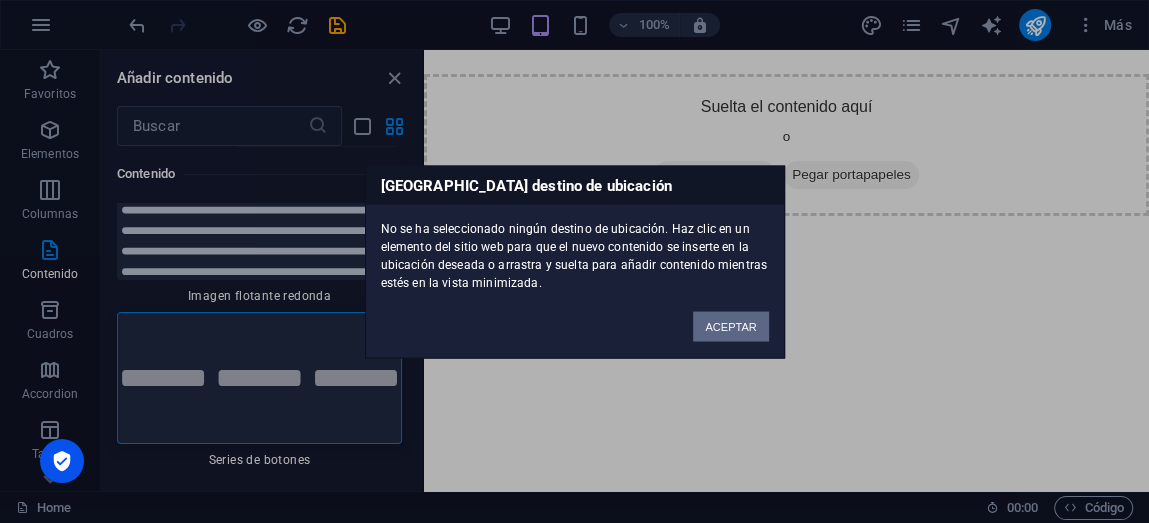 click on "ACEPTAR" at bounding box center [730, 326] 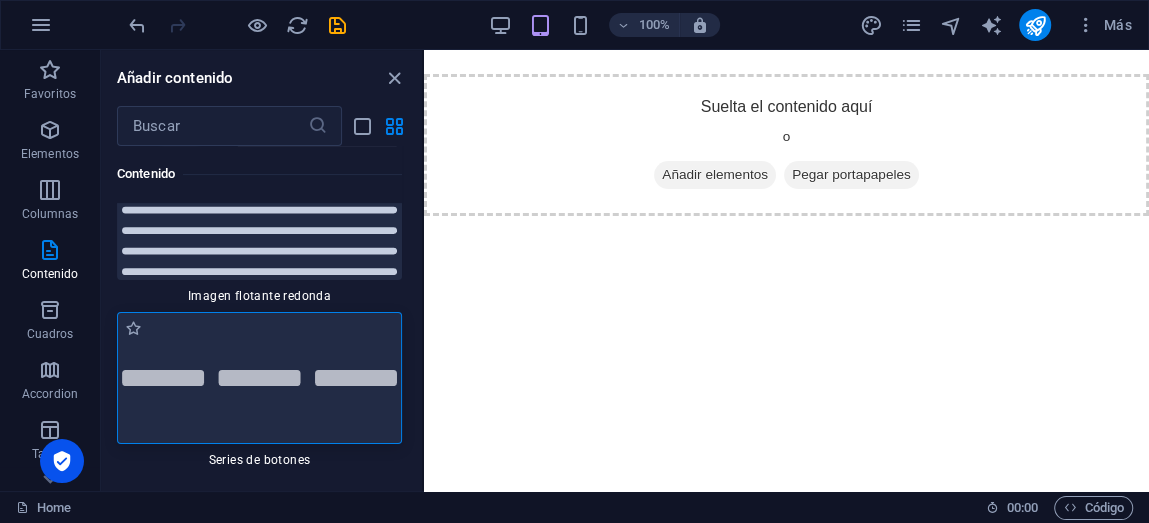 click at bounding box center [259, 378] 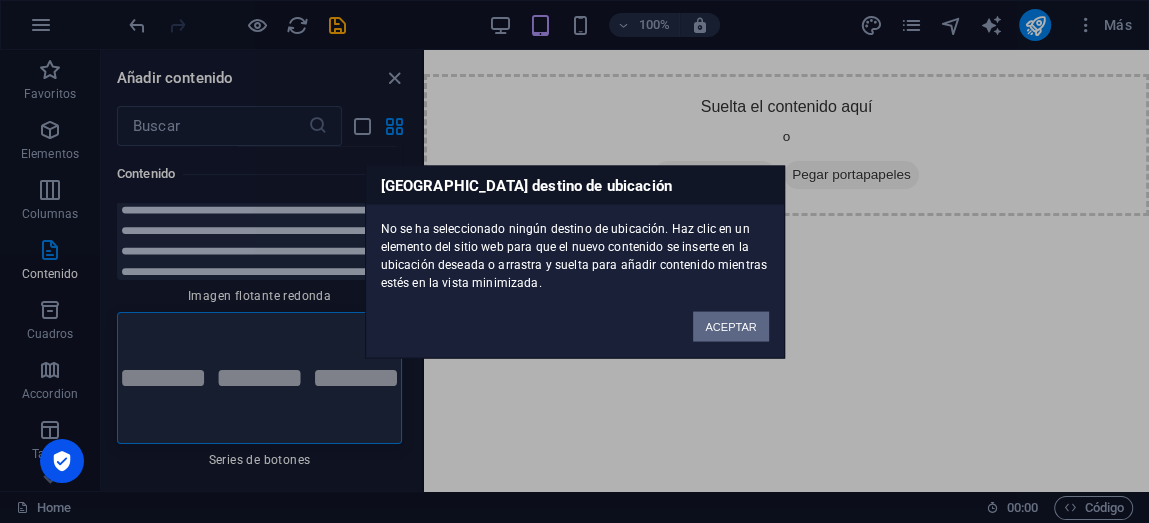 click on "ACEPTAR" at bounding box center (730, 326) 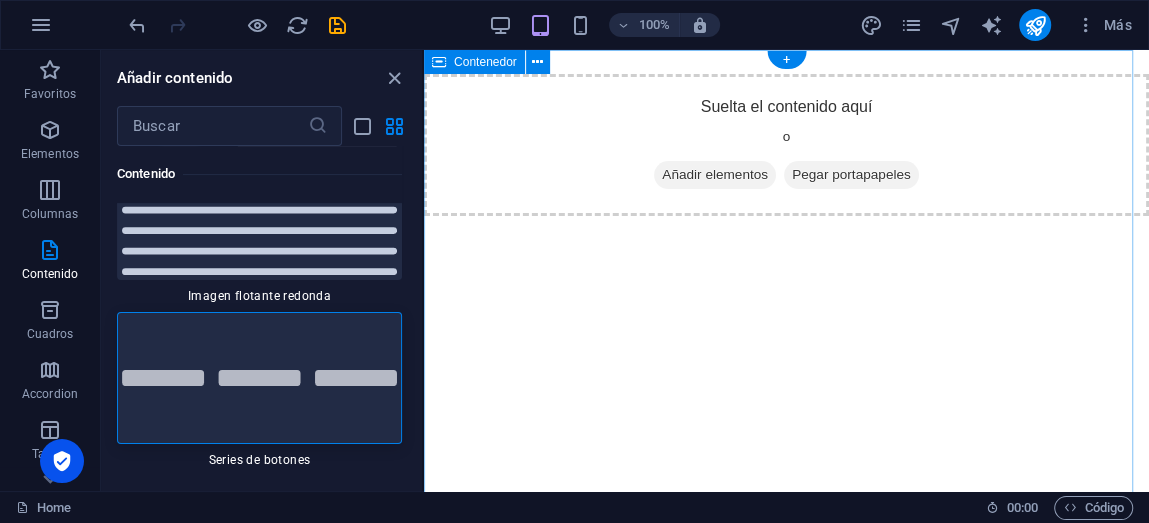 drag, startPoint x: 476, startPoint y: 228, endPoint x: 563, endPoint y: 233, distance: 87.14356 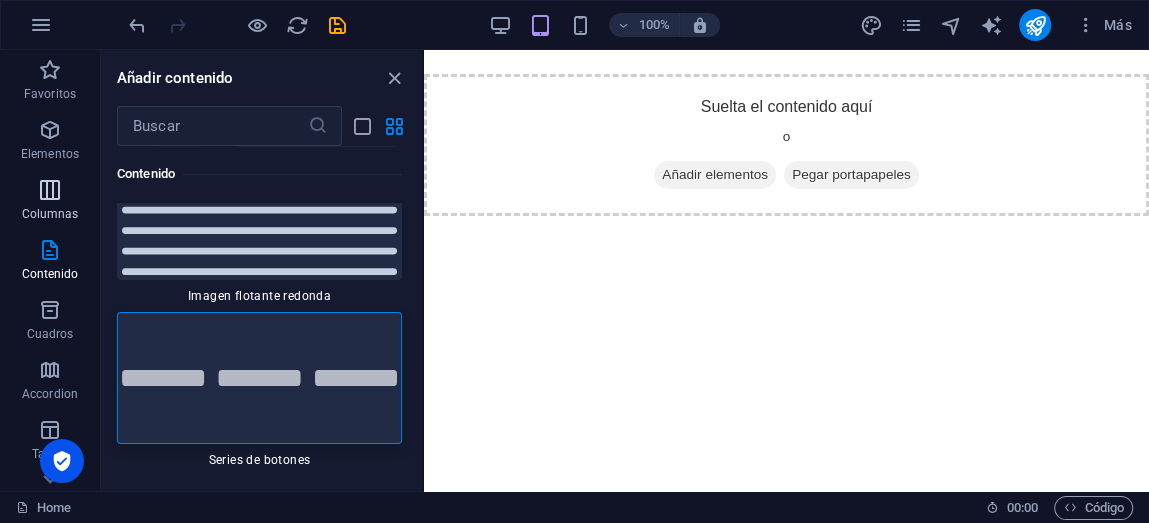 click on "Columnas" at bounding box center (50, 202) 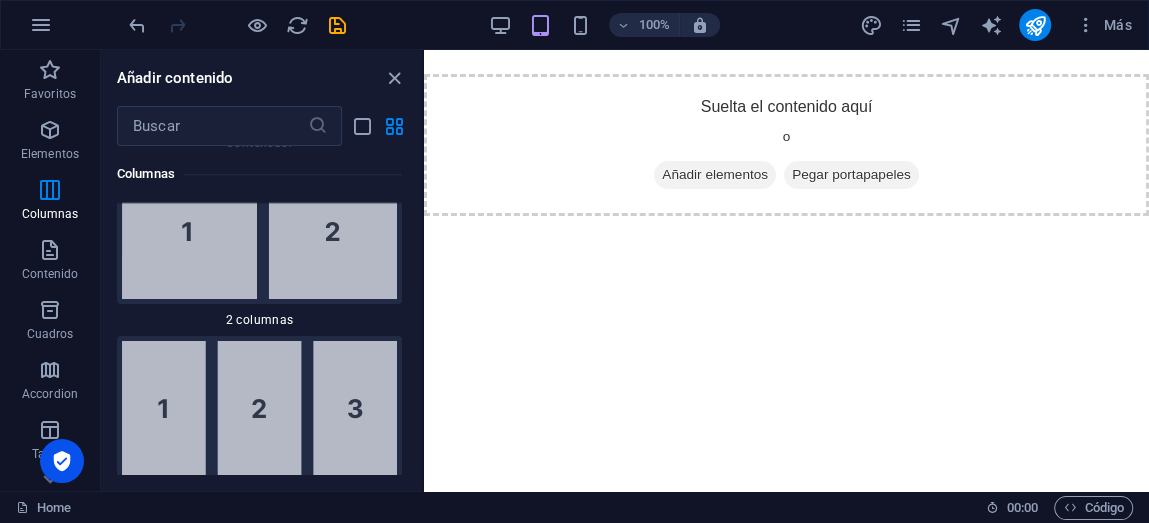 scroll, scrollTop: 1362, scrollLeft: 0, axis: vertical 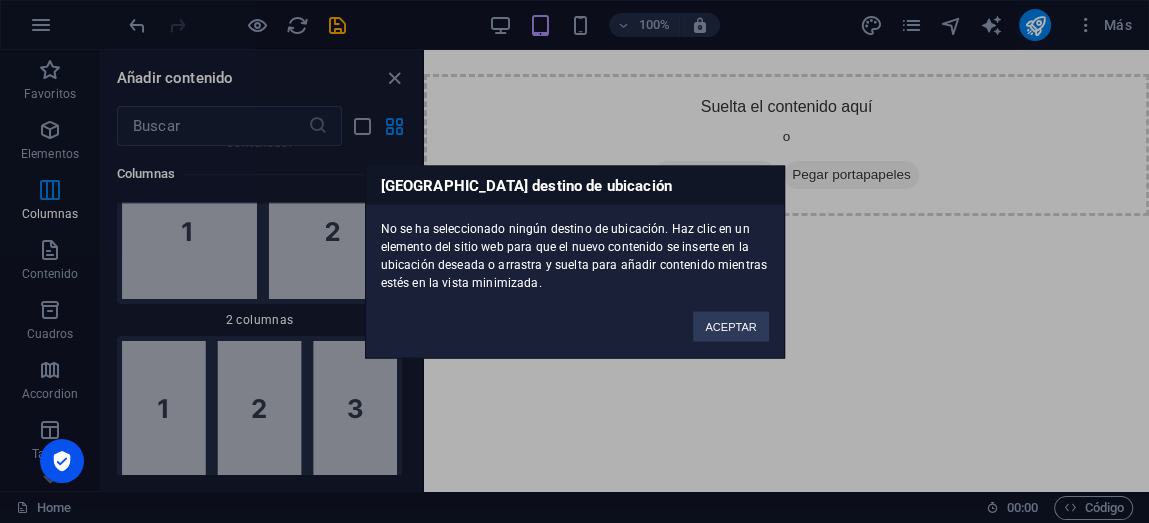 drag, startPoint x: 252, startPoint y: 261, endPoint x: 733, endPoint y: 258, distance: 481.00937 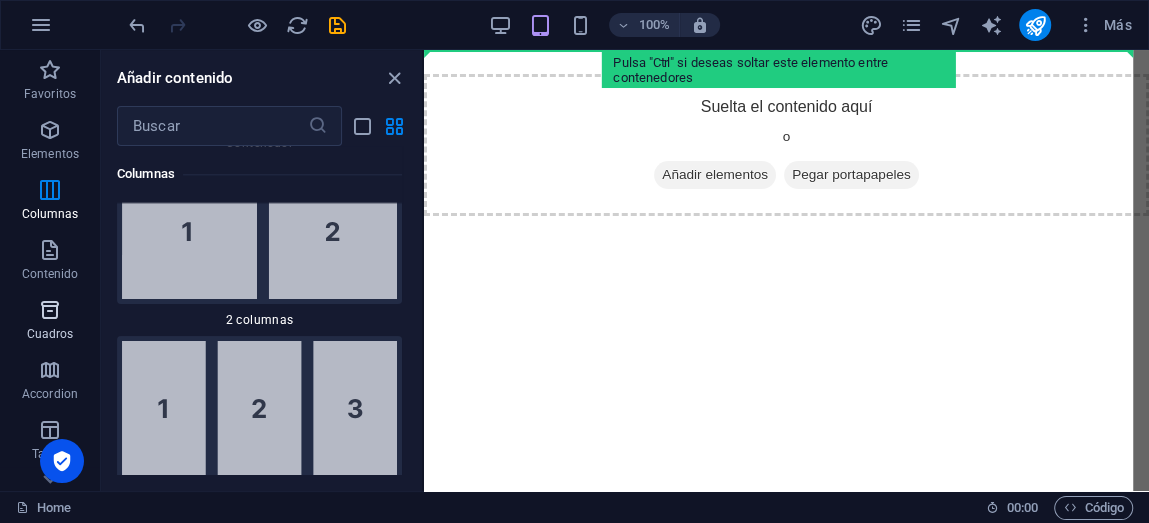 click at bounding box center (50, 310) 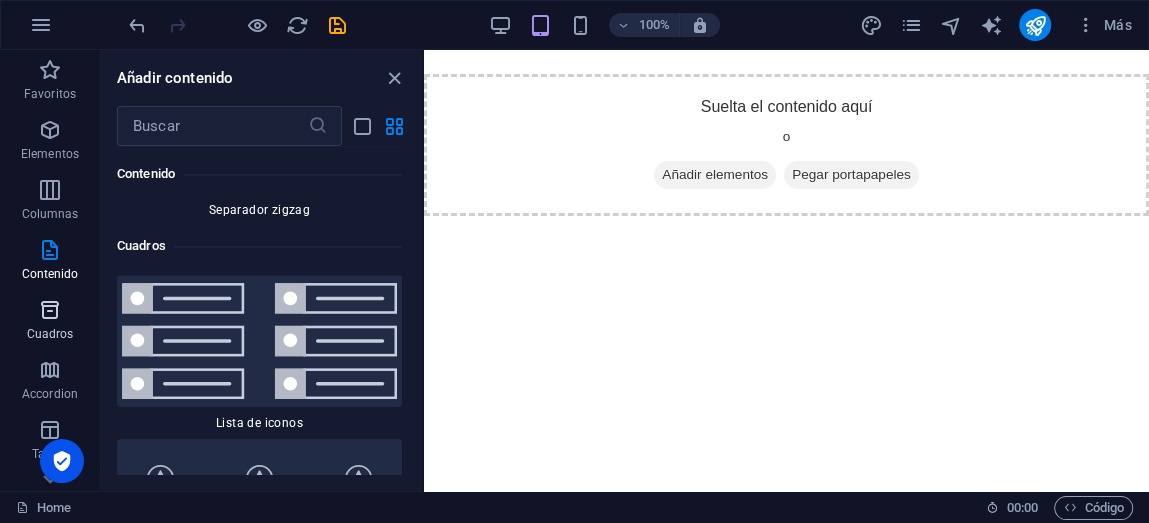 scroll, scrollTop: 10546, scrollLeft: 0, axis: vertical 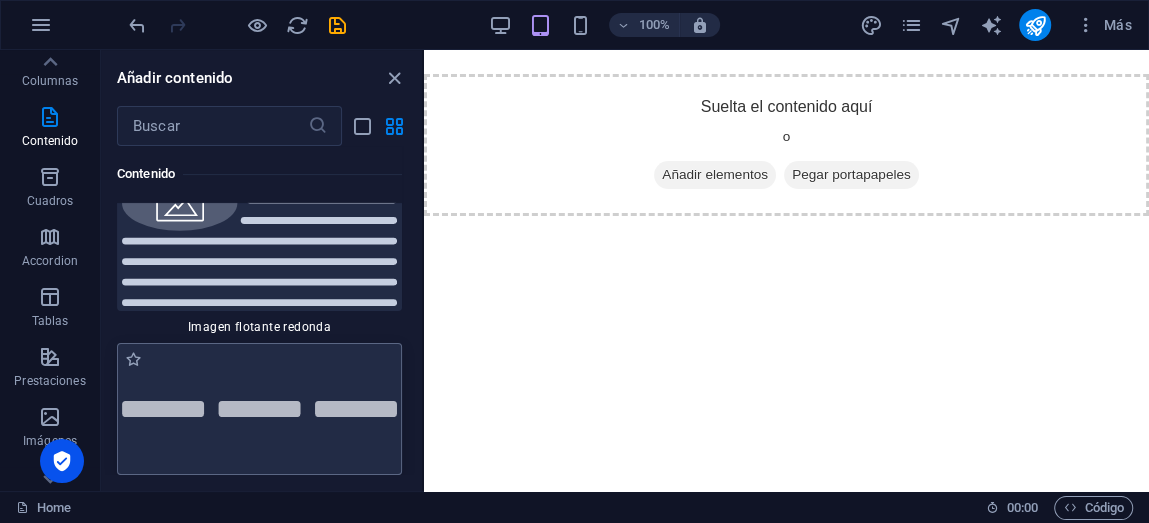 click at bounding box center (259, 409) 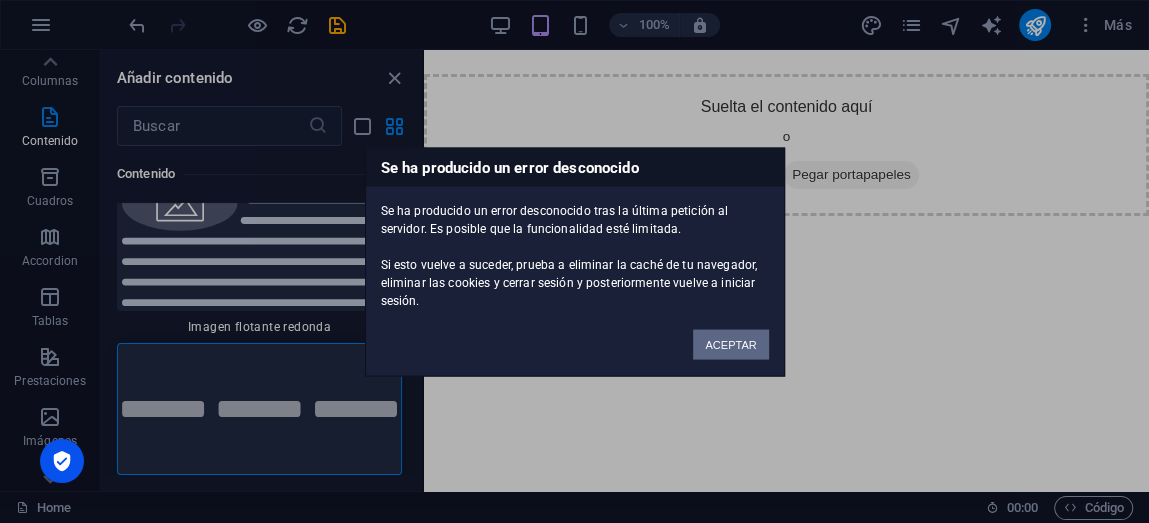 click on "ACEPTAR" at bounding box center [730, 344] 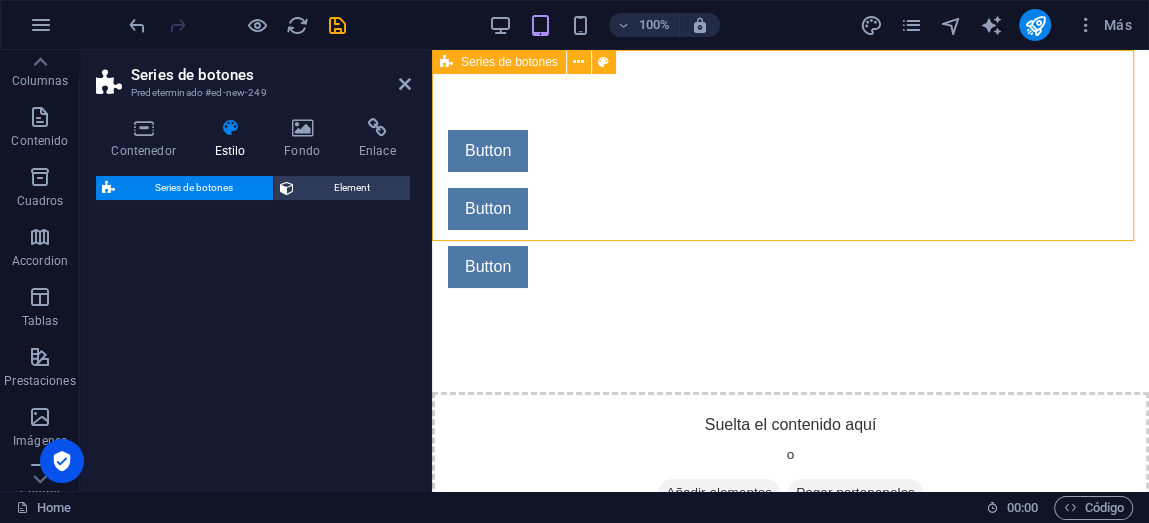 select on "rem" 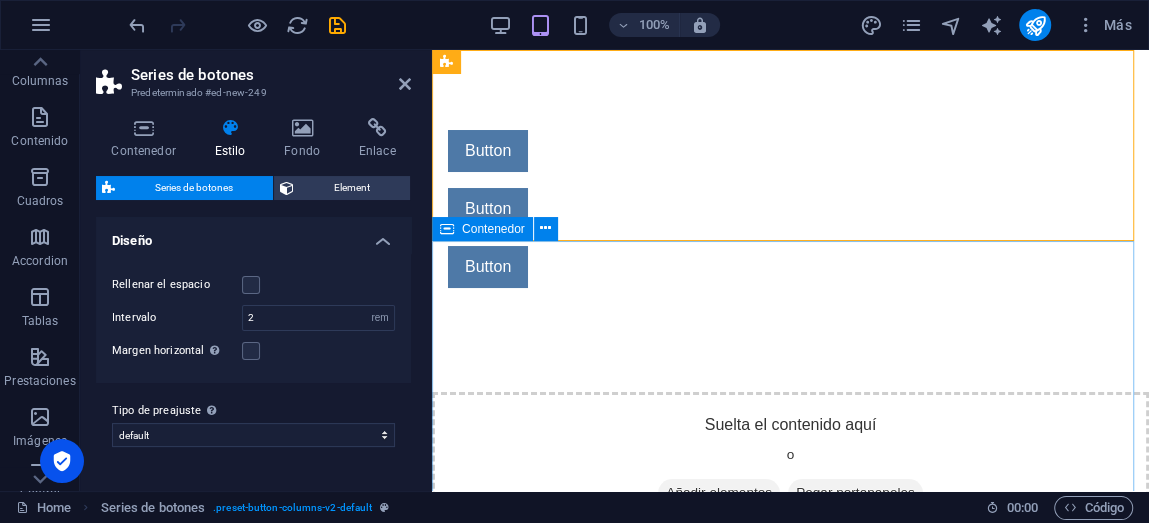 click on "Suelta el contenido aquí o  Añadir elementos  Pegar portapapeles" at bounding box center [790, 463] 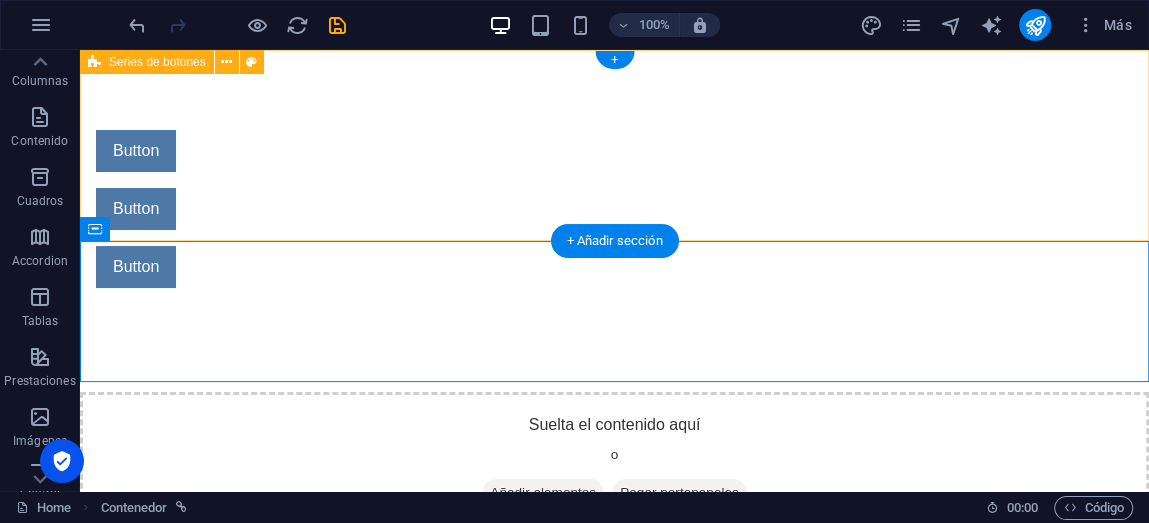 click on "Button Button Button" at bounding box center [614, 209] 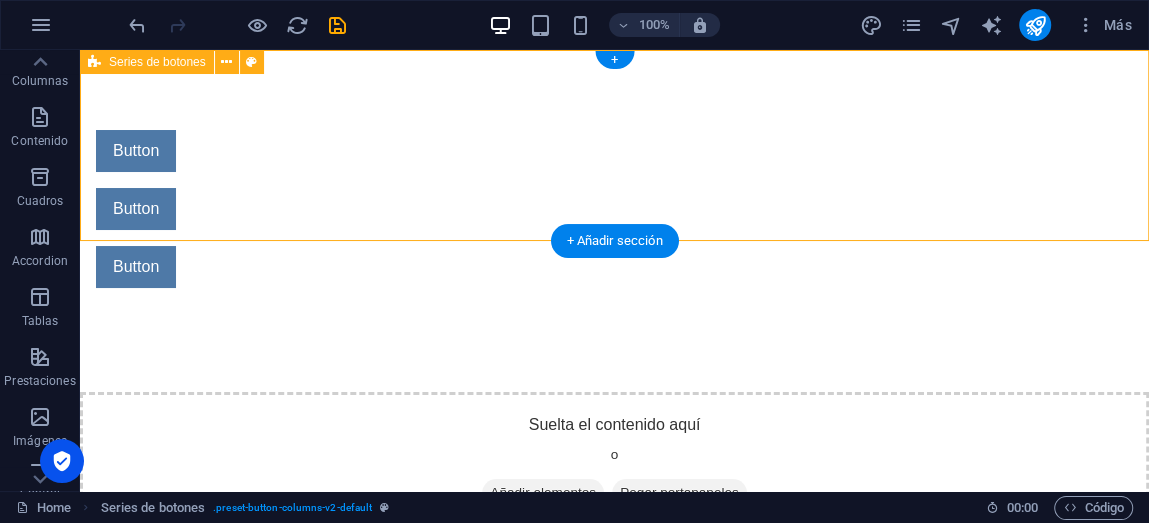 click on "Button Button Button" at bounding box center (614, 209) 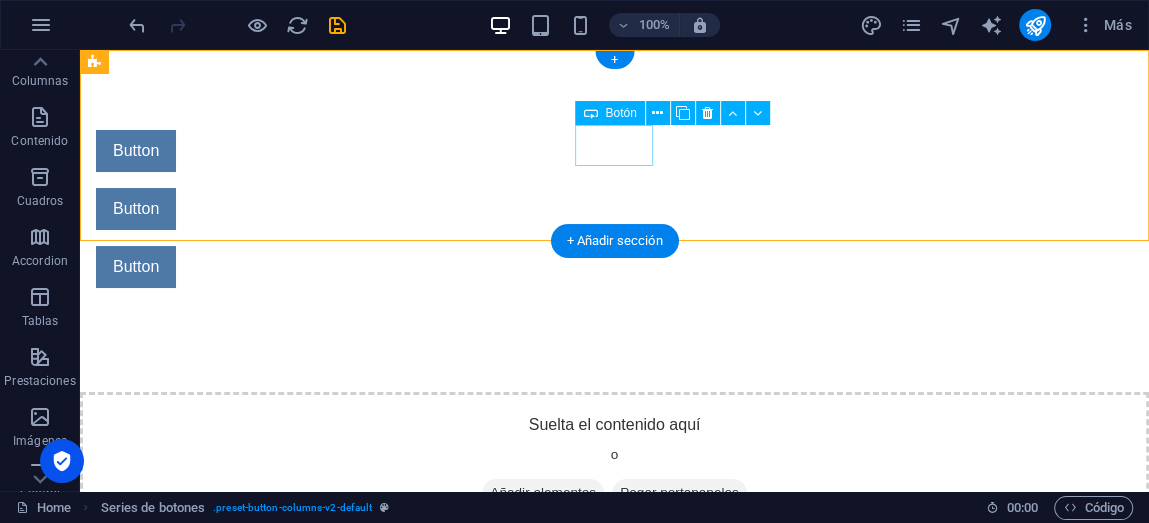 click on "Button" at bounding box center (568, 209) 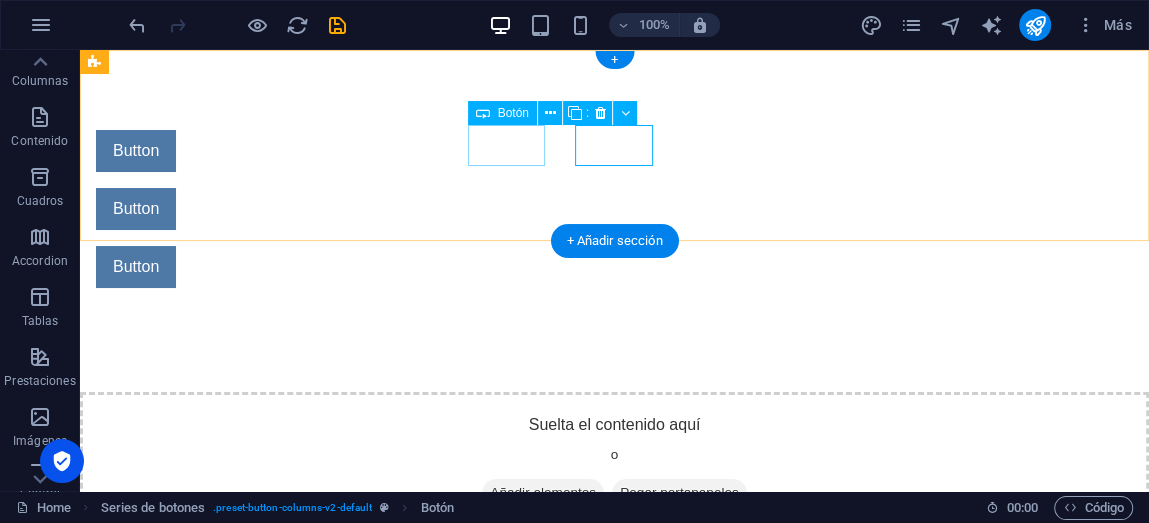 click on "Button" at bounding box center [568, 151] 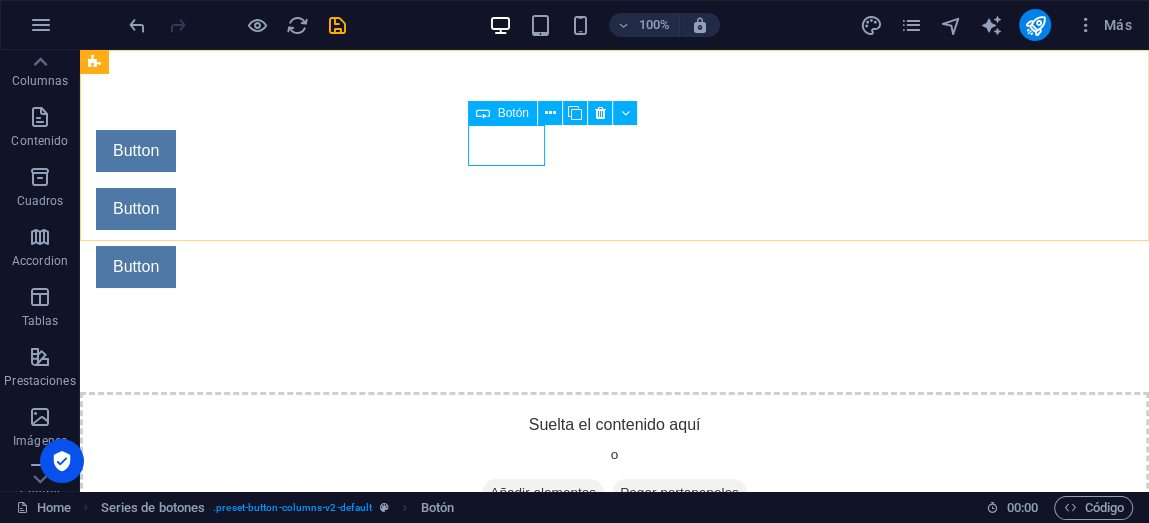 click on "Botón" at bounding box center [513, 113] 